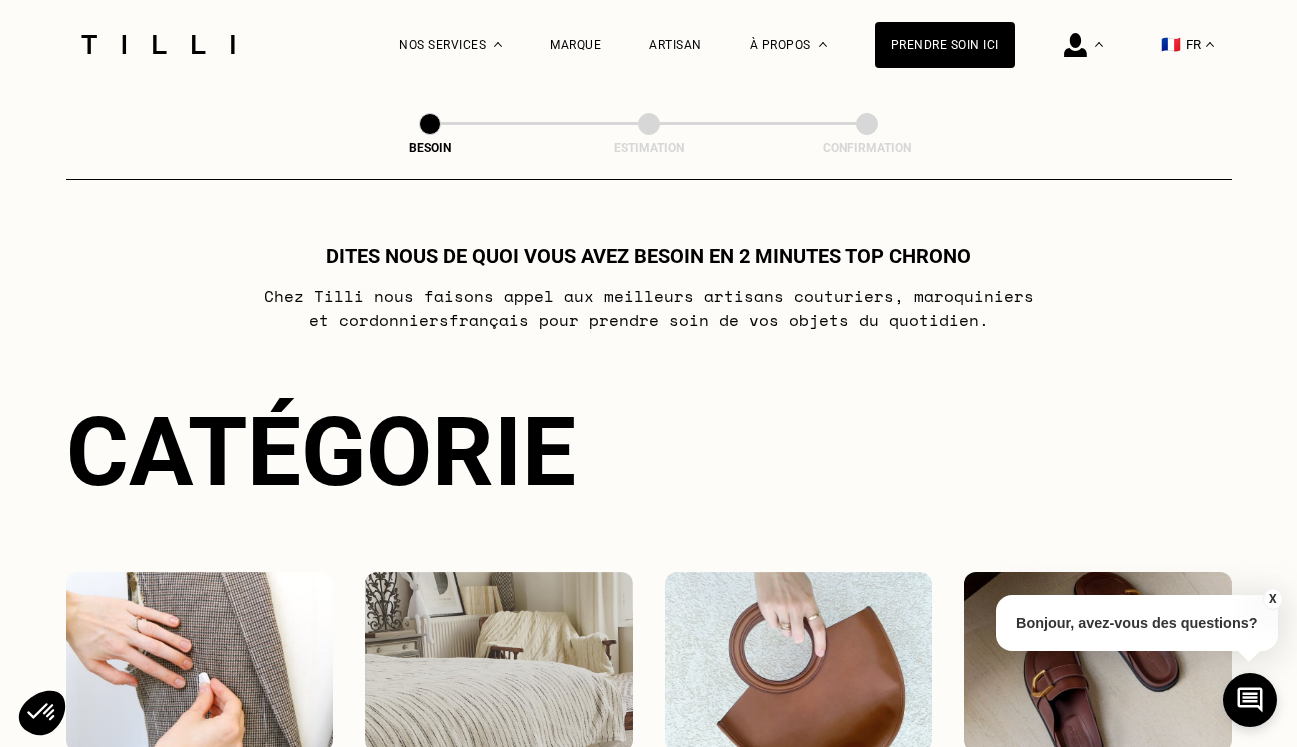 scroll, scrollTop: 0, scrollLeft: 0, axis: both 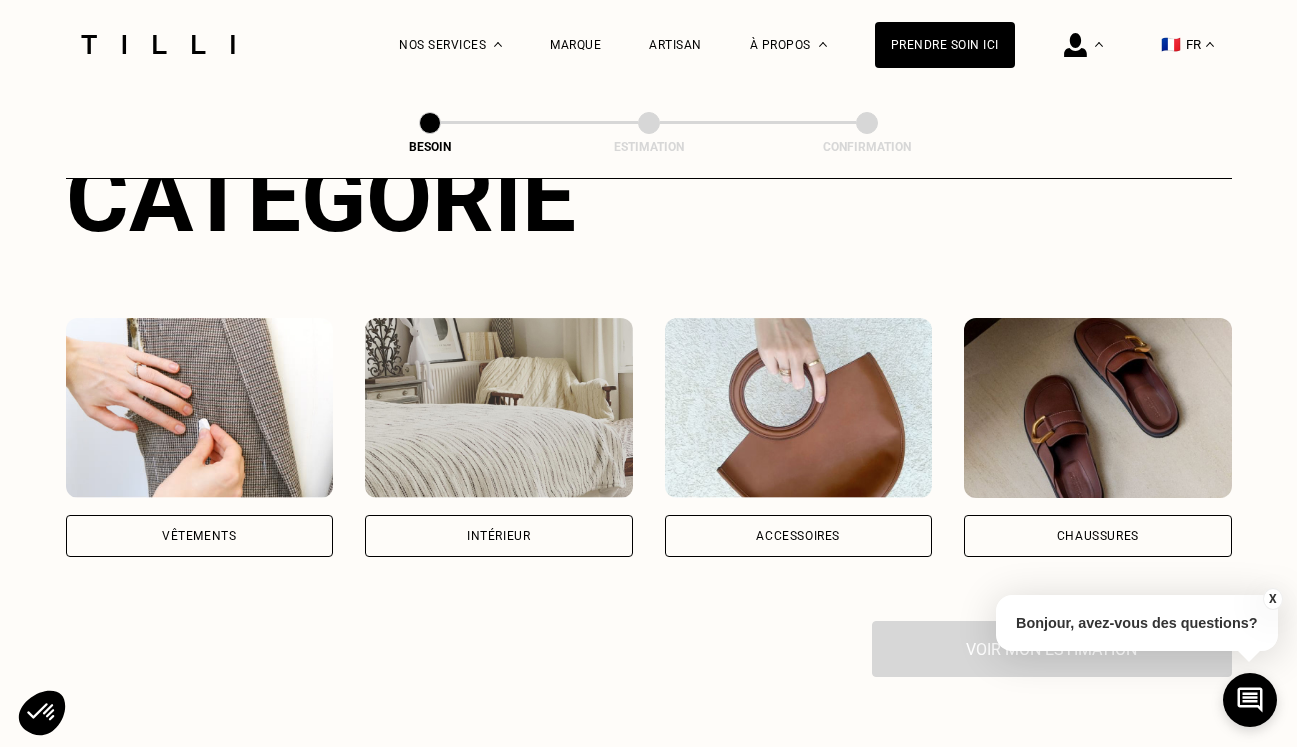 click on "Vêtements" at bounding box center [200, 536] 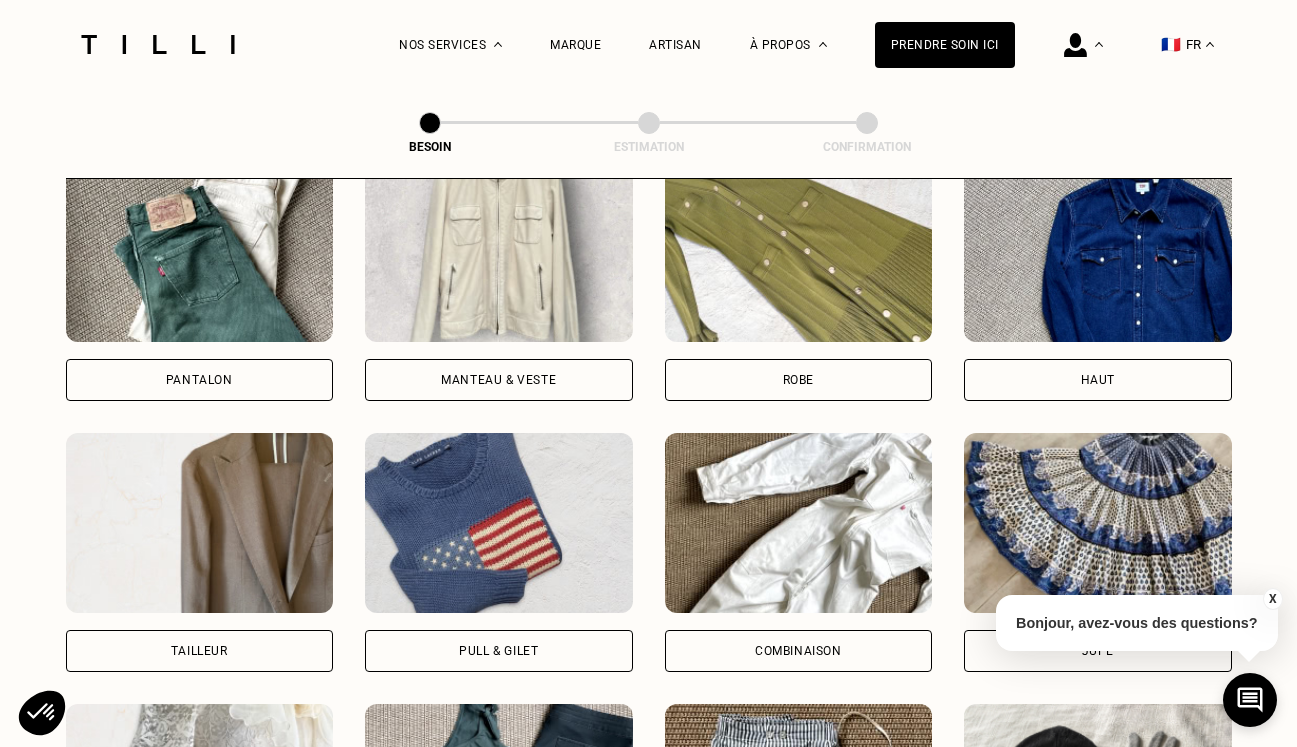scroll, scrollTop: 959, scrollLeft: 0, axis: vertical 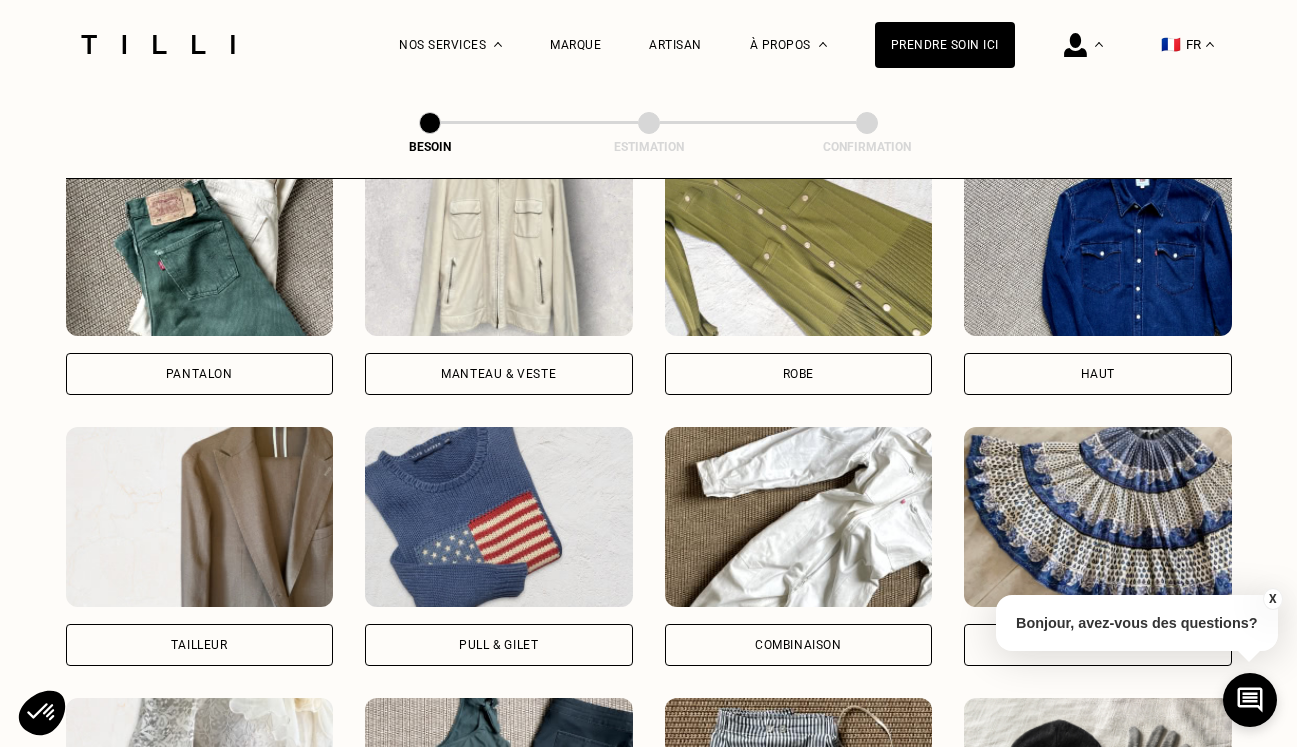click on "Robe" at bounding box center [799, 374] 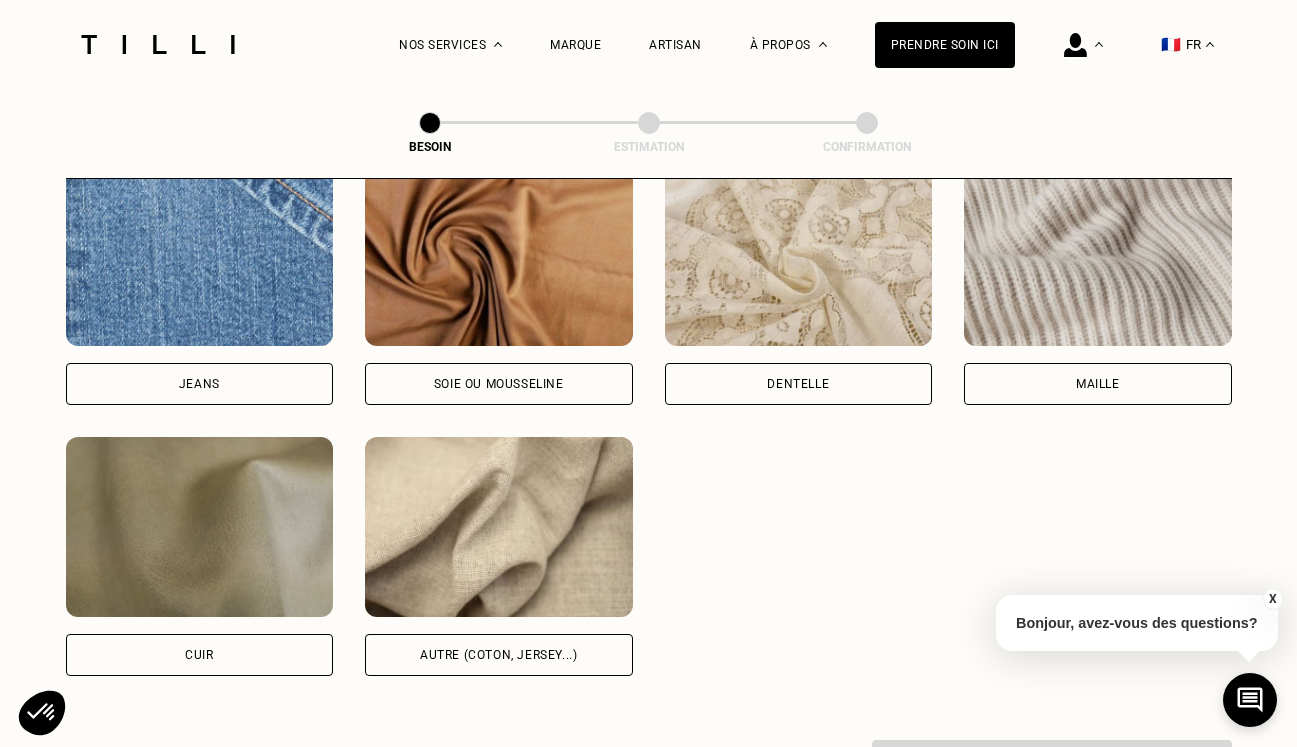 scroll, scrollTop: 2173, scrollLeft: 0, axis: vertical 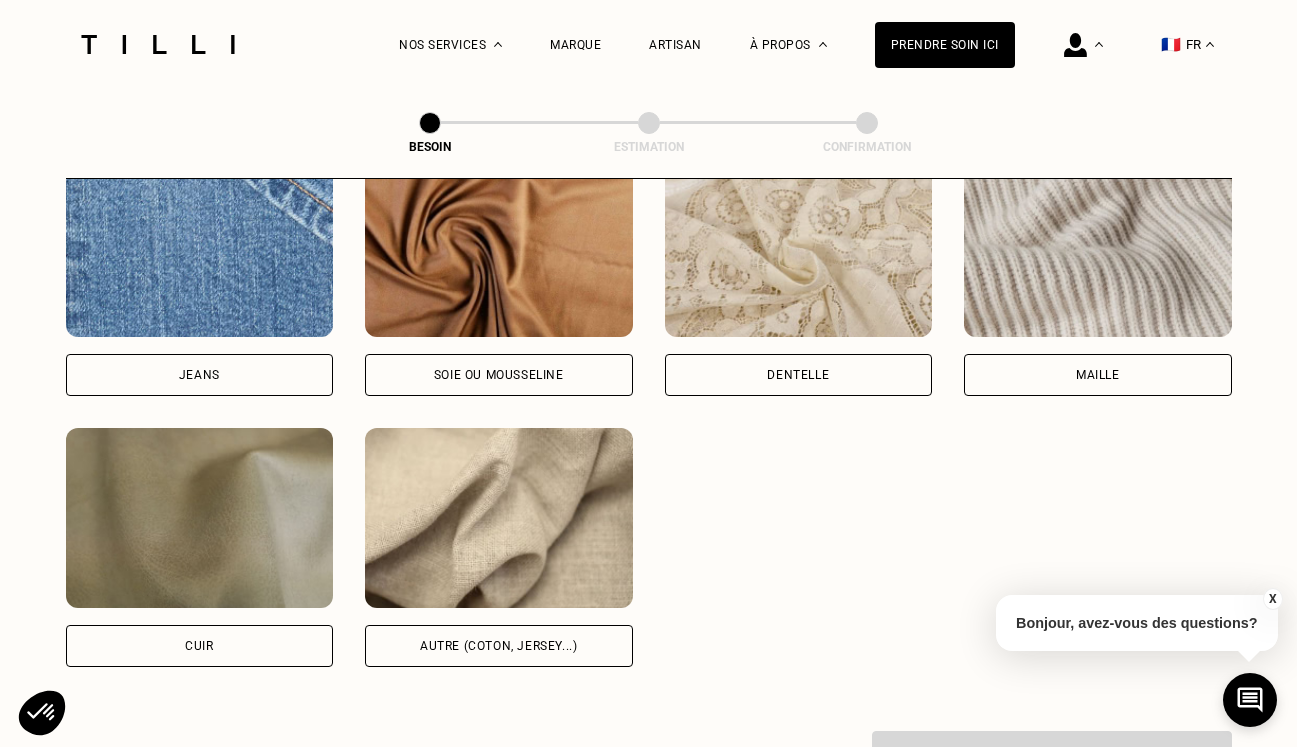 click on "Soie ou mousseline" at bounding box center (499, 375) 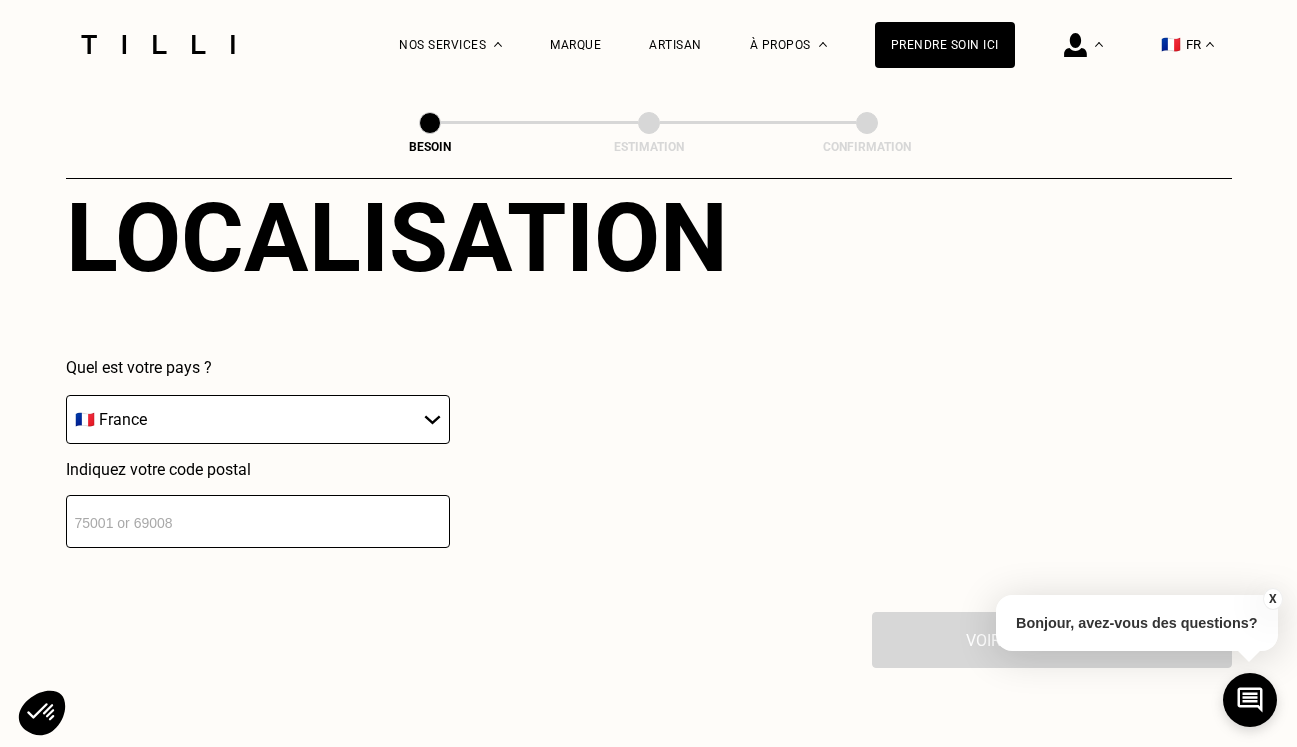 scroll, scrollTop: 2815, scrollLeft: 0, axis: vertical 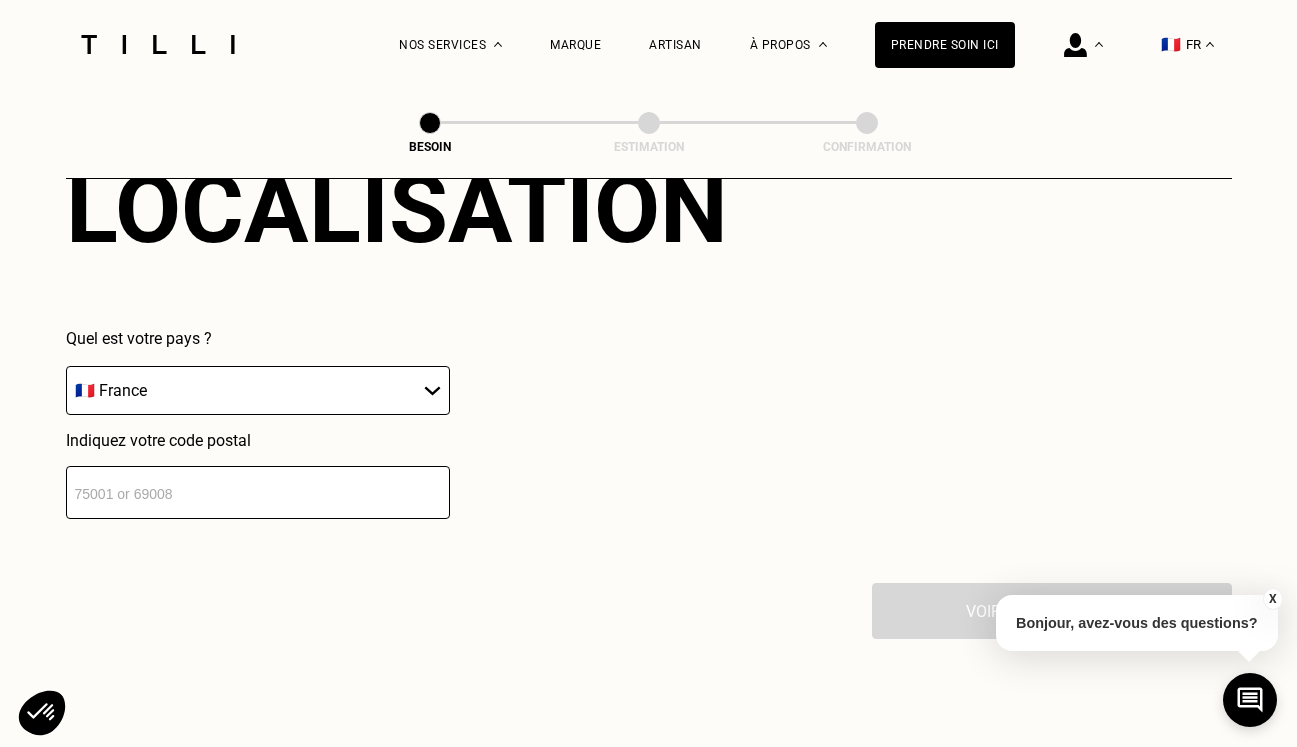 click at bounding box center (258, 492) 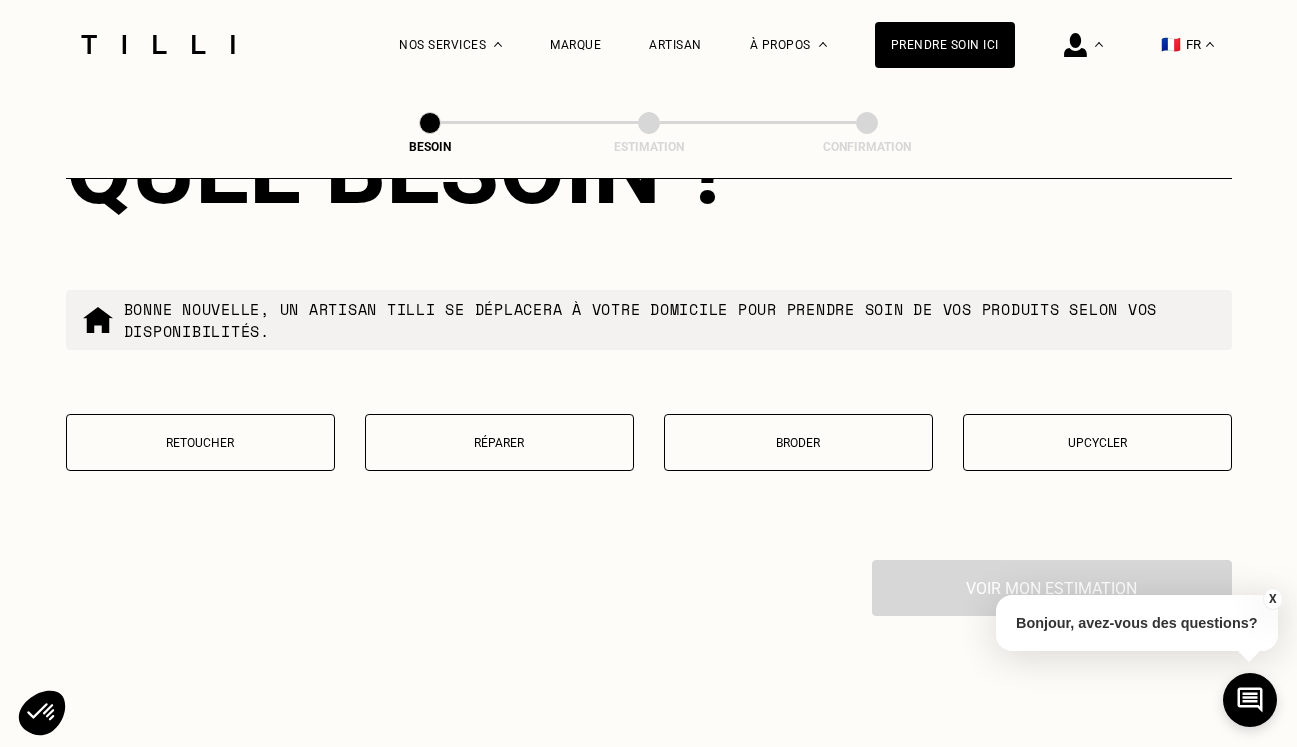 scroll, scrollTop: 3363, scrollLeft: 0, axis: vertical 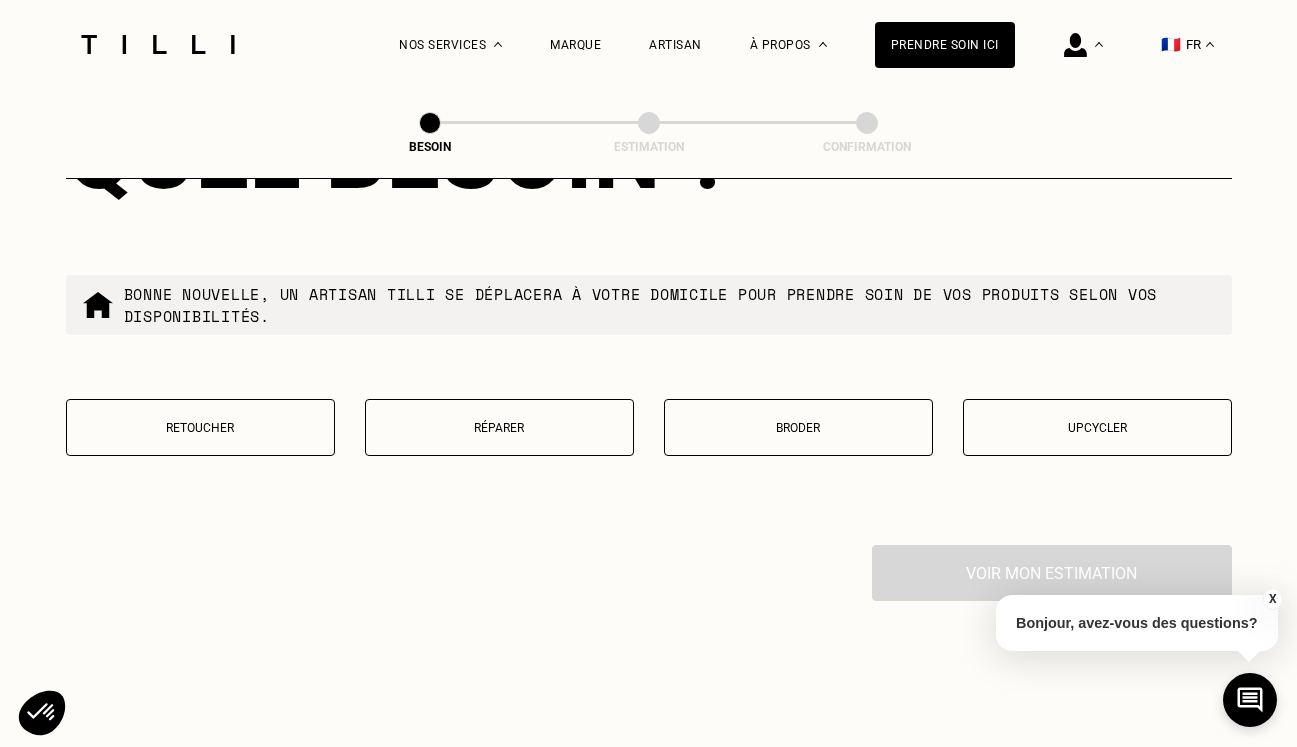 type on "[POSTAL CODE]" 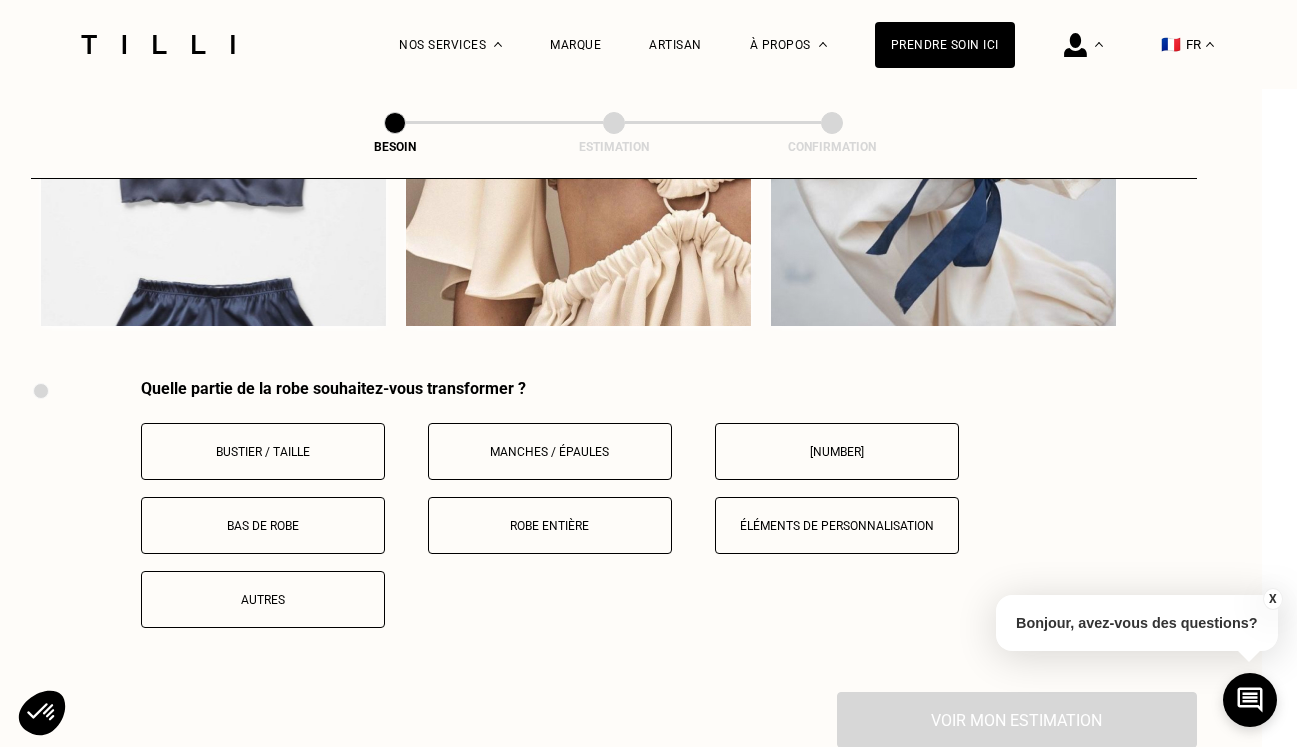 scroll, scrollTop: 3973, scrollLeft: 35, axis: both 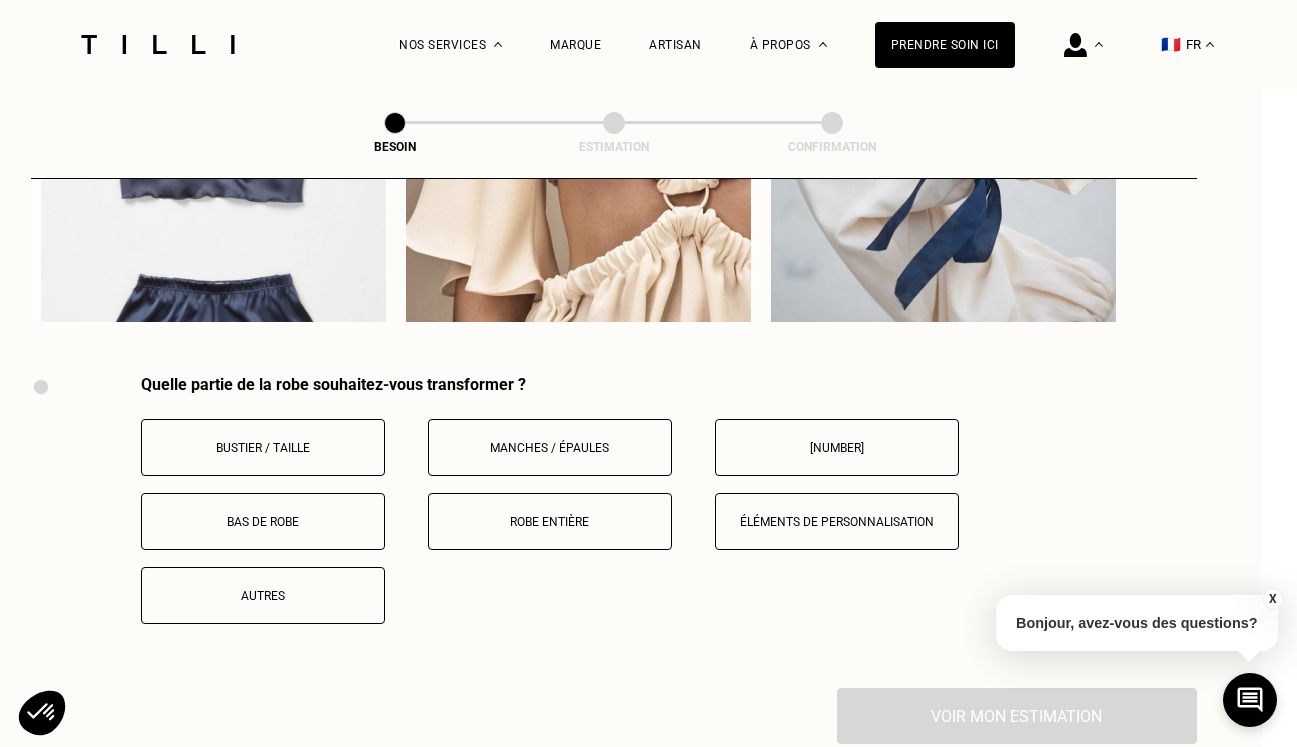 click on "Manches / Épaules" at bounding box center [550, 447] 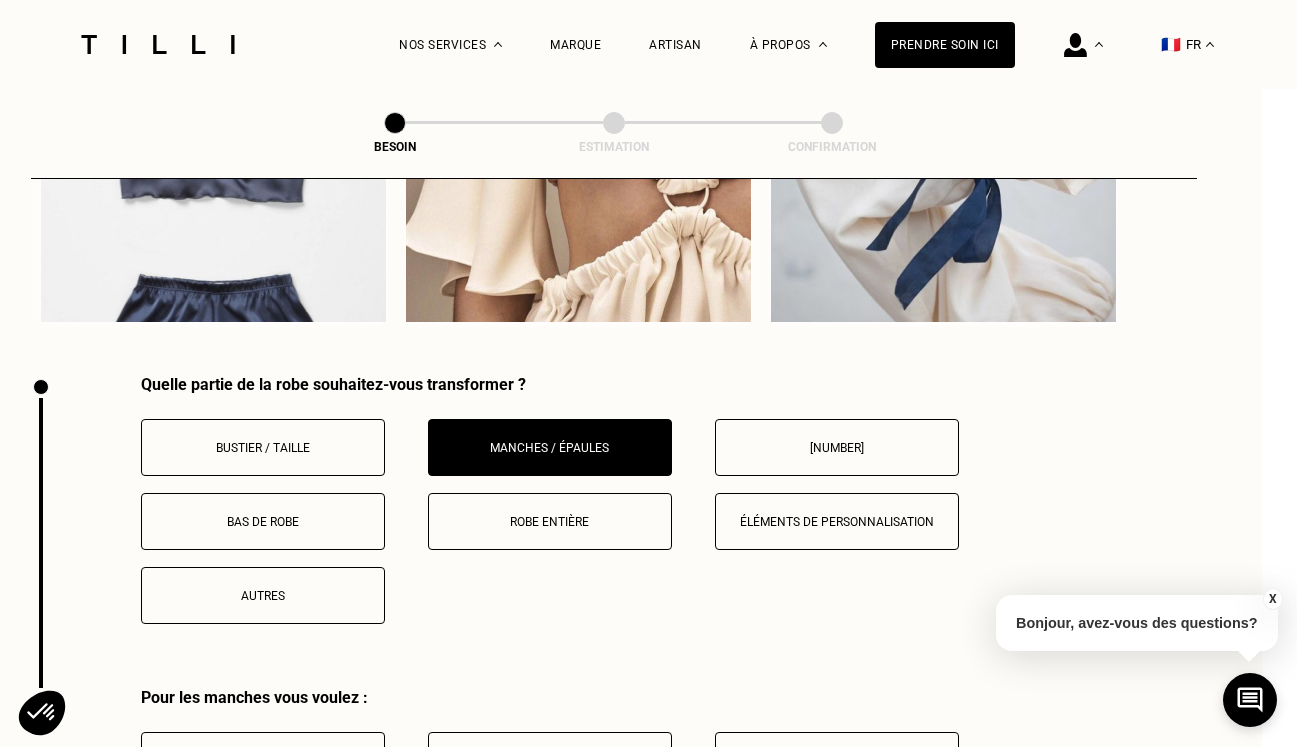 click on "Bustier / Taille" at bounding box center (263, 447) 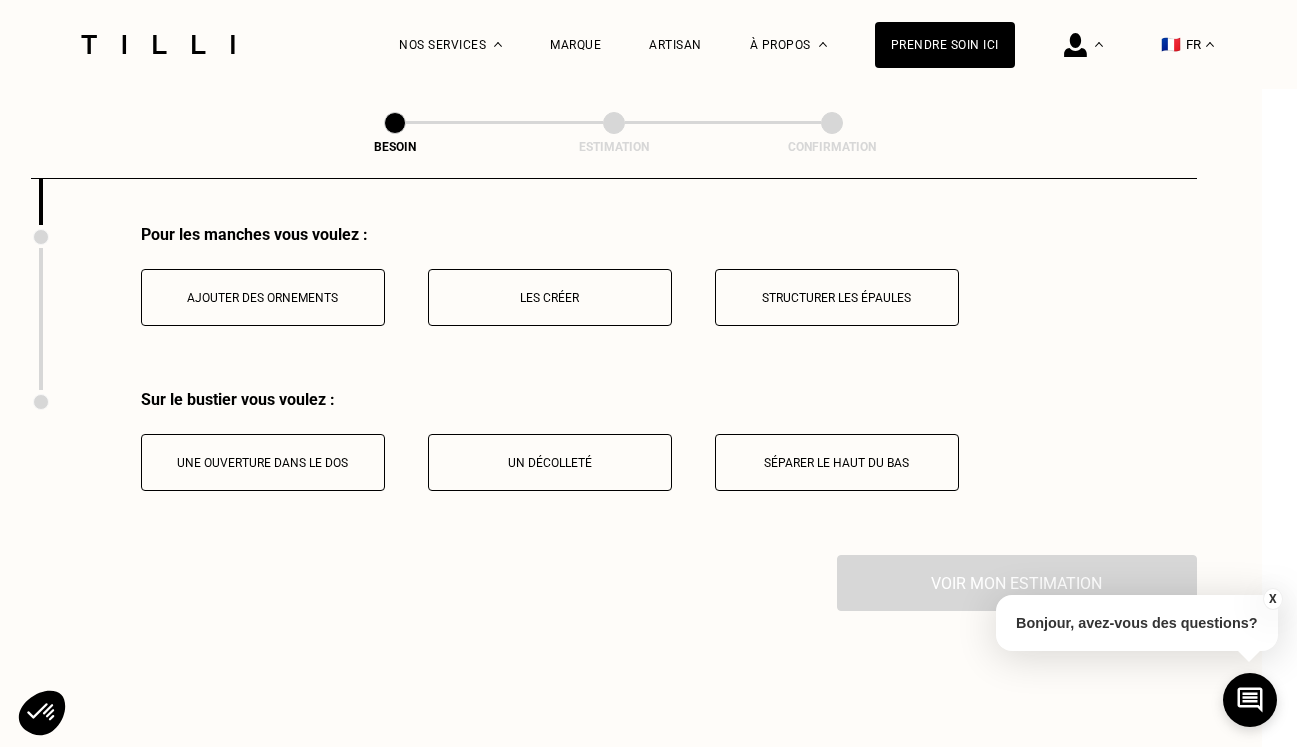scroll, scrollTop: 4430, scrollLeft: 35, axis: both 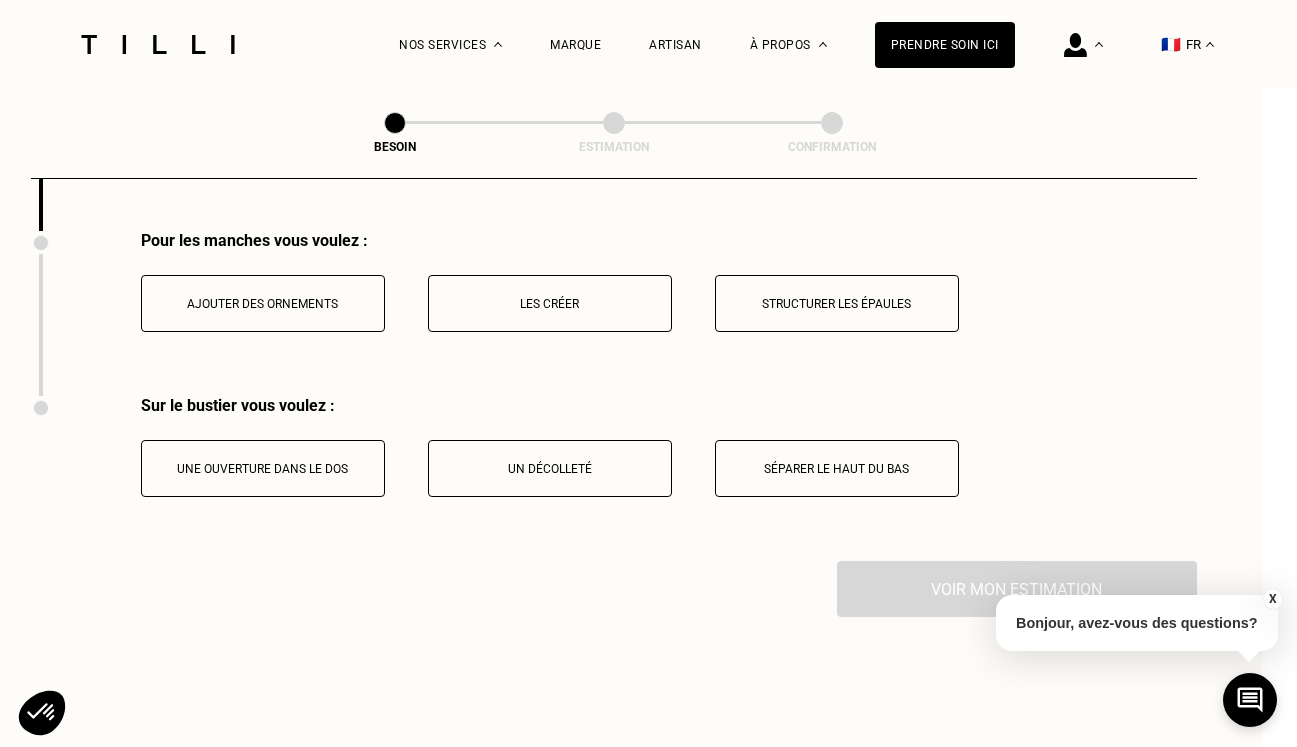 click on "Structurer les épaules" at bounding box center [837, 304] 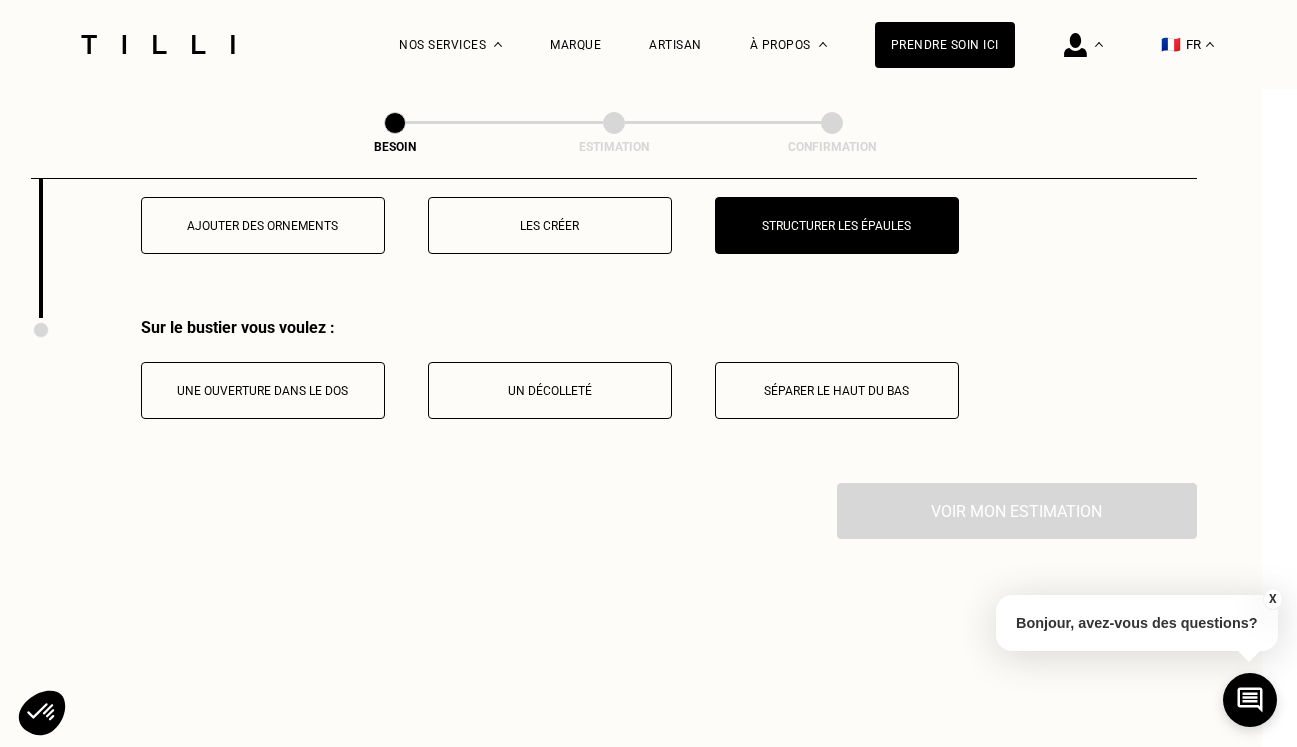 scroll, scrollTop: 4512, scrollLeft: 34, axis: both 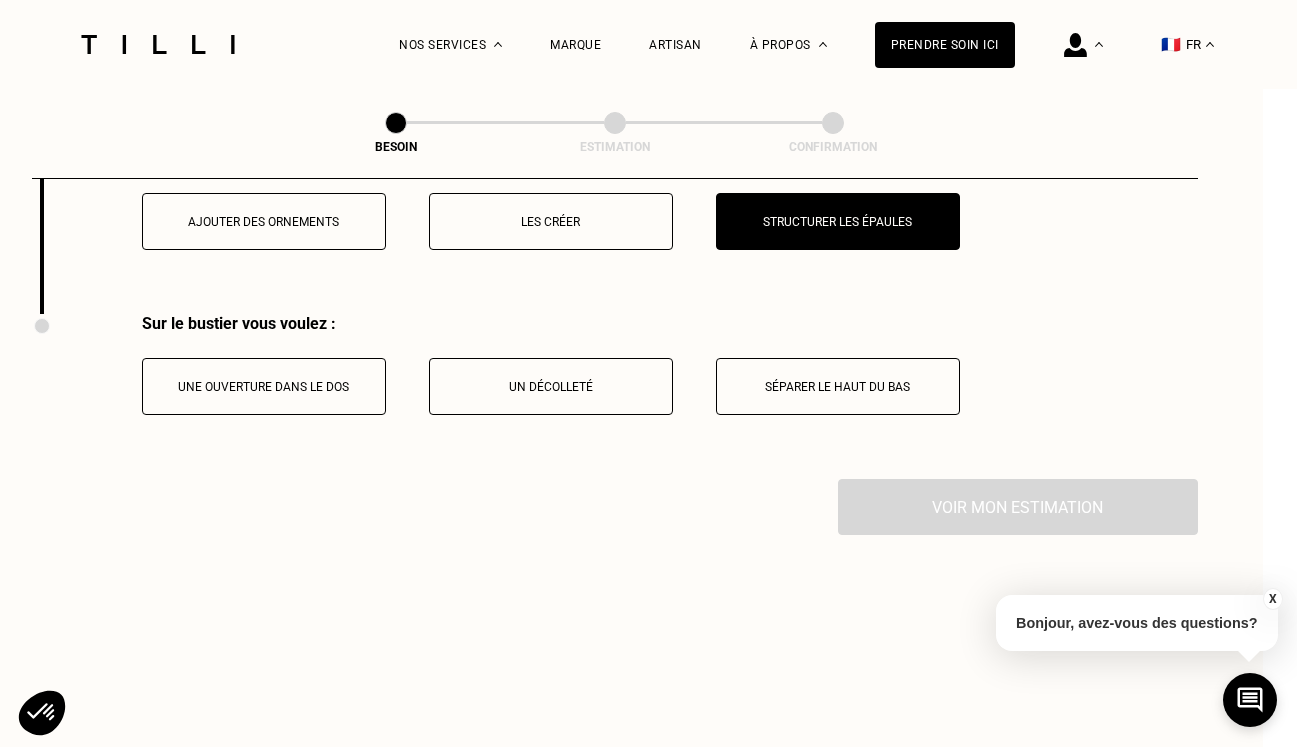click on "Un décolleté" at bounding box center (551, 387) 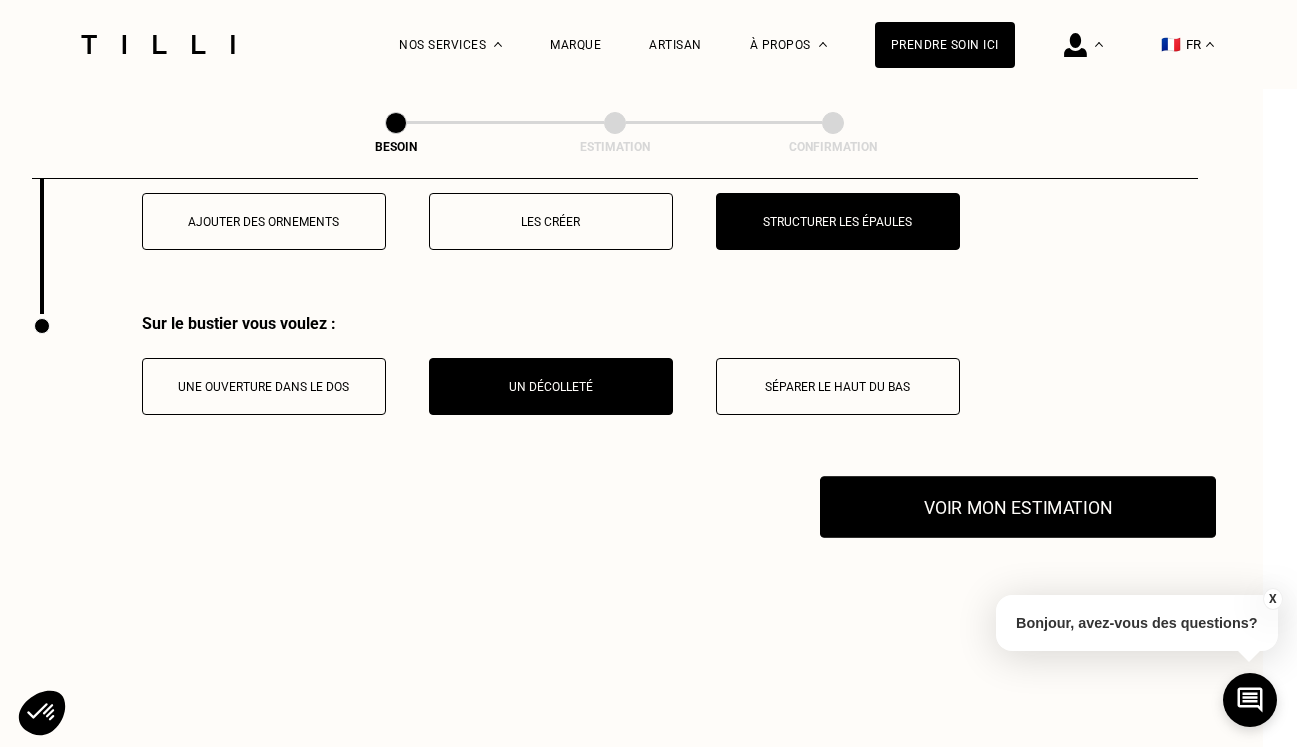 click on "Voir mon estimation" at bounding box center [1018, 507] 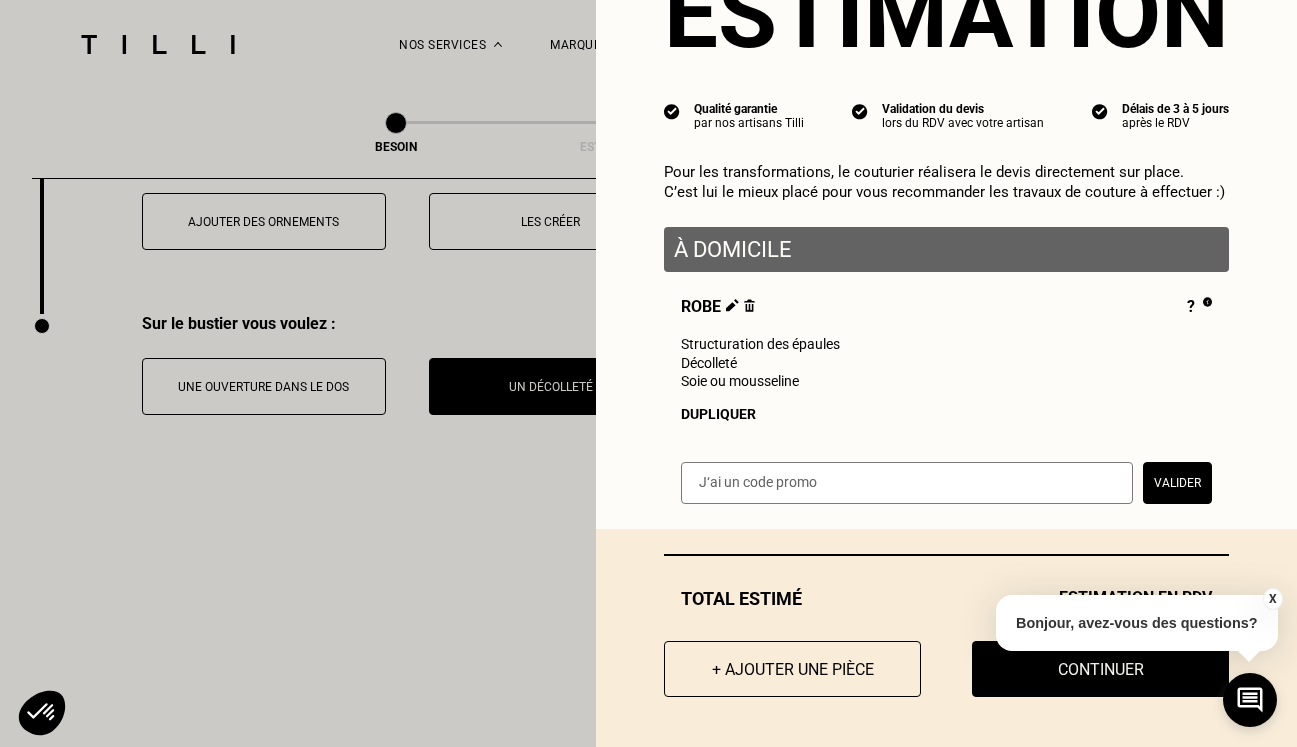 scroll, scrollTop: 105, scrollLeft: 0, axis: vertical 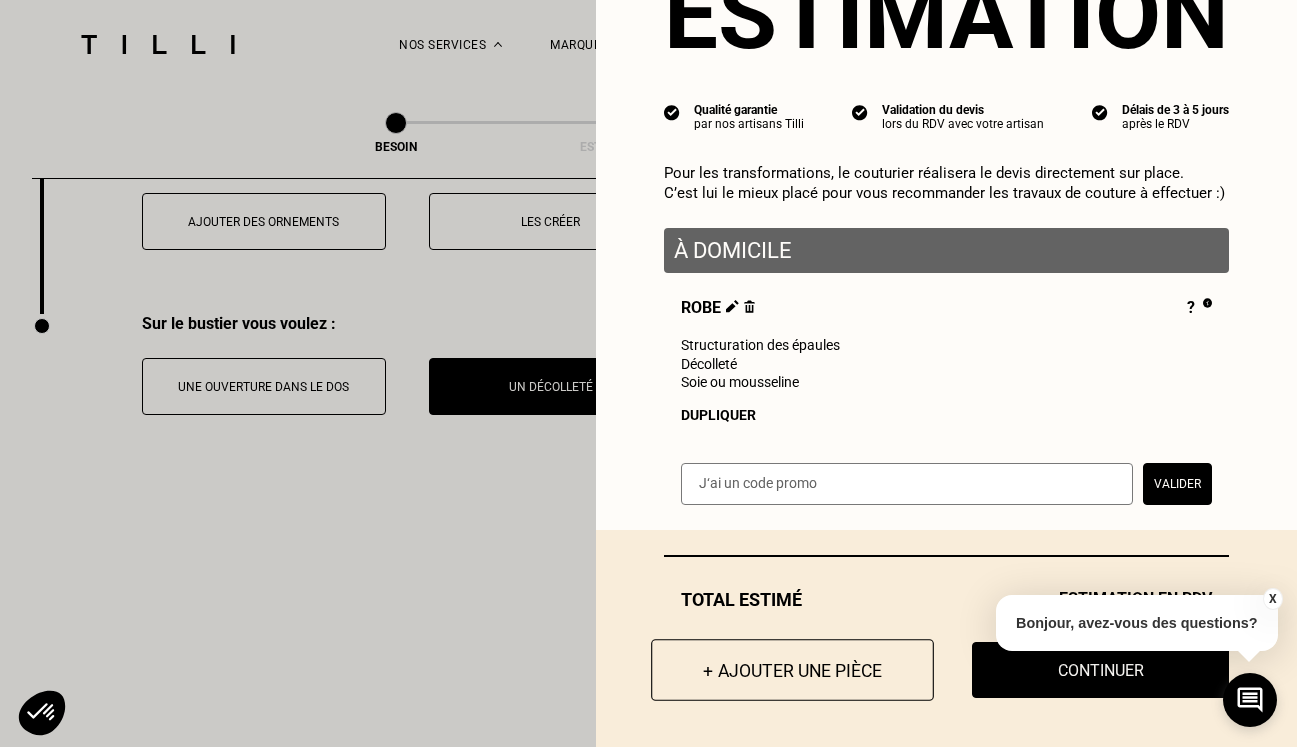 click on "+ Ajouter une pièce" at bounding box center [792, 670] 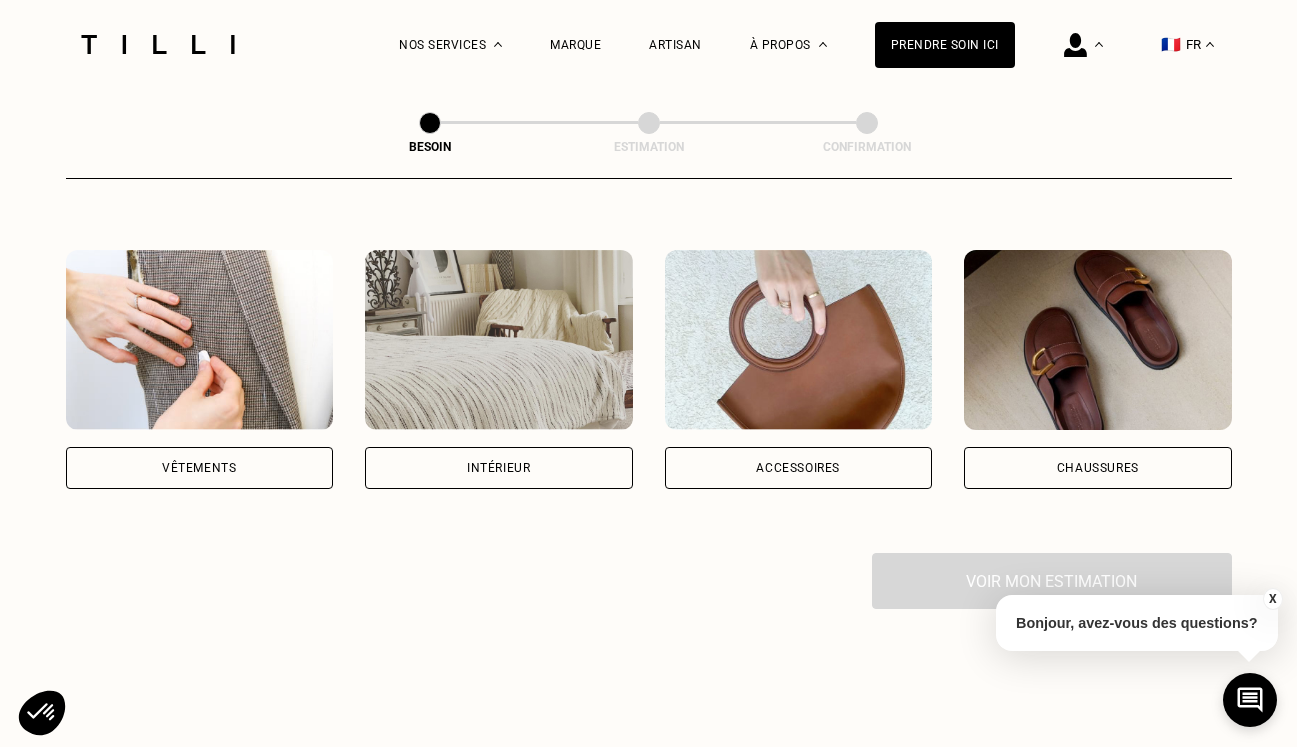 scroll, scrollTop: 370, scrollLeft: 0, axis: vertical 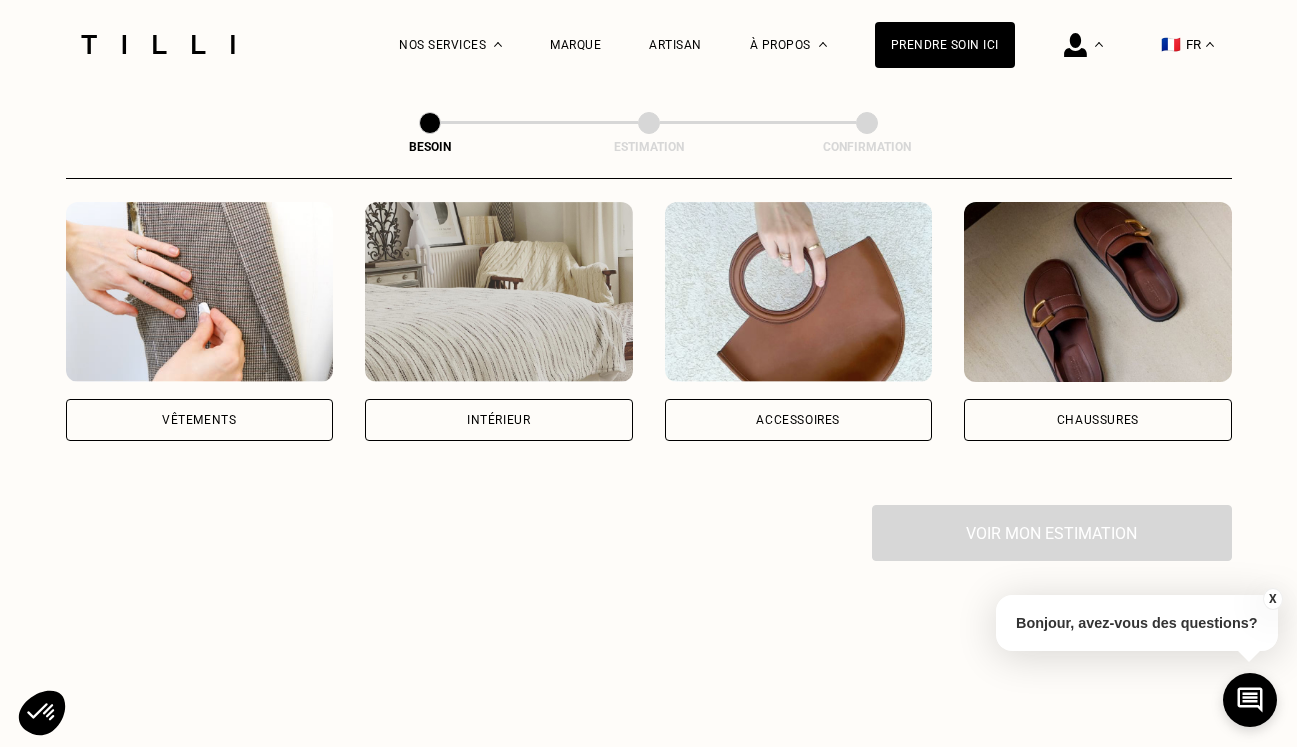 click on "Vêtements" at bounding box center (200, 420) 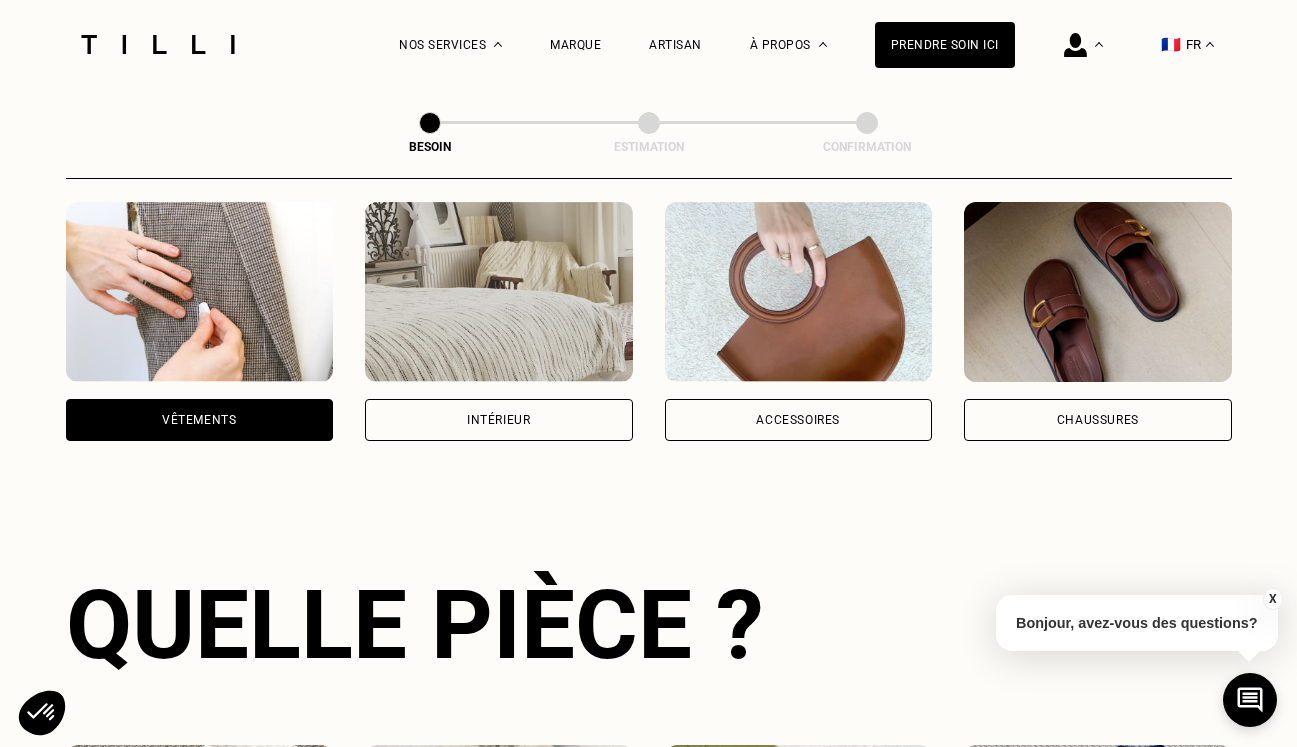 scroll, scrollTop: 651, scrollLeft: 0, axis: vertical 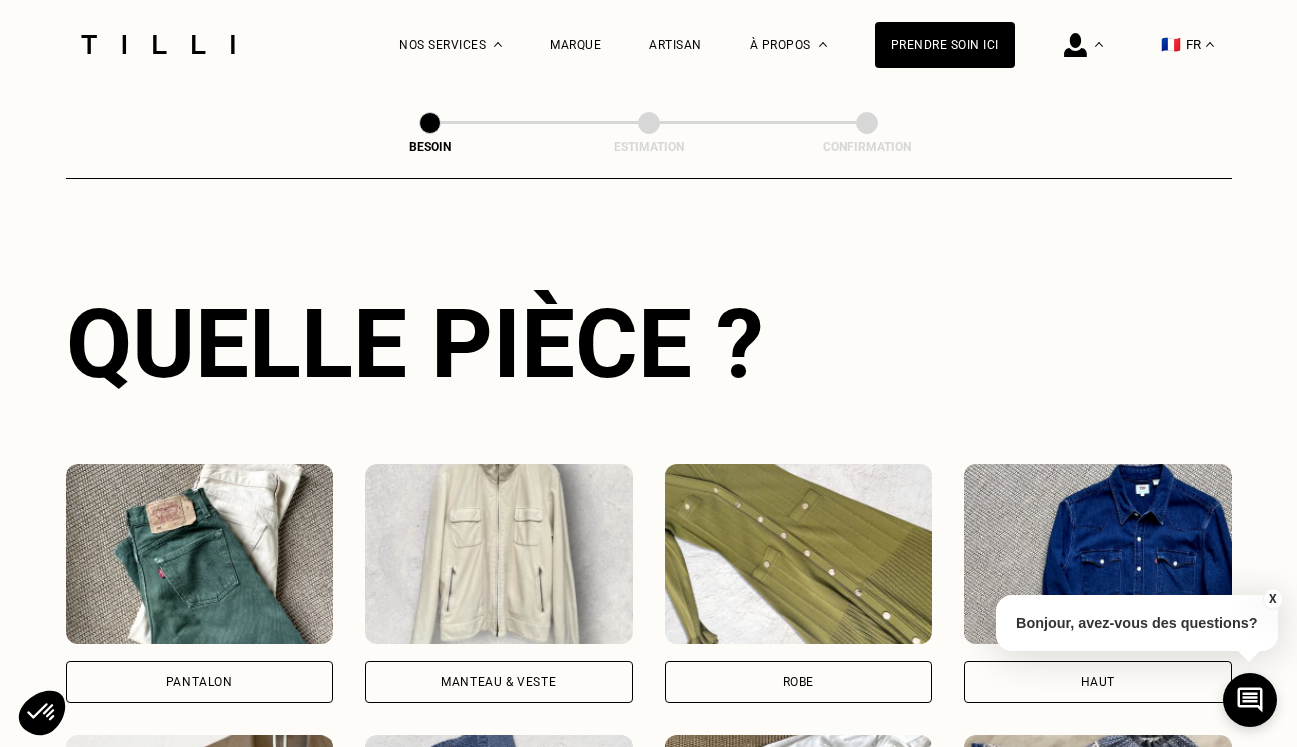 click on "Robe" at bounding box center (798, 682) 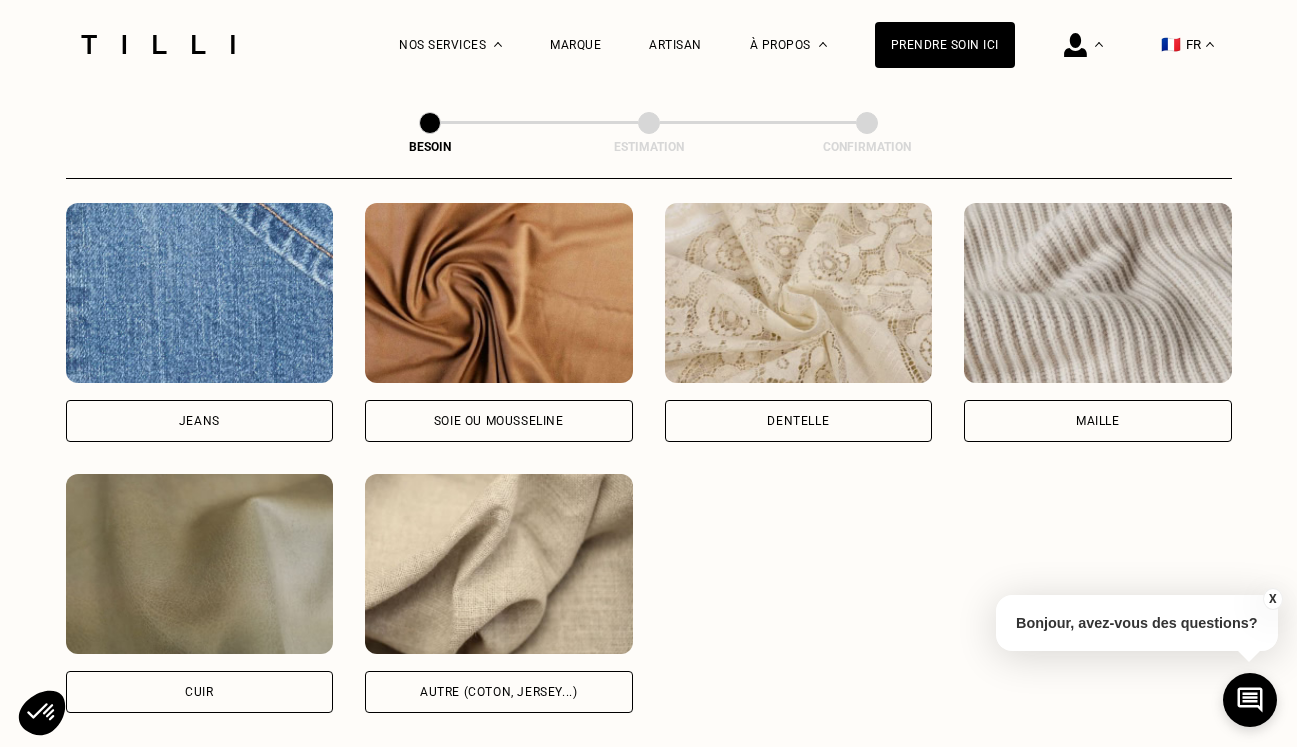 scroll, scrollTop: 2136, scrollLeft: 0, axis: vertical 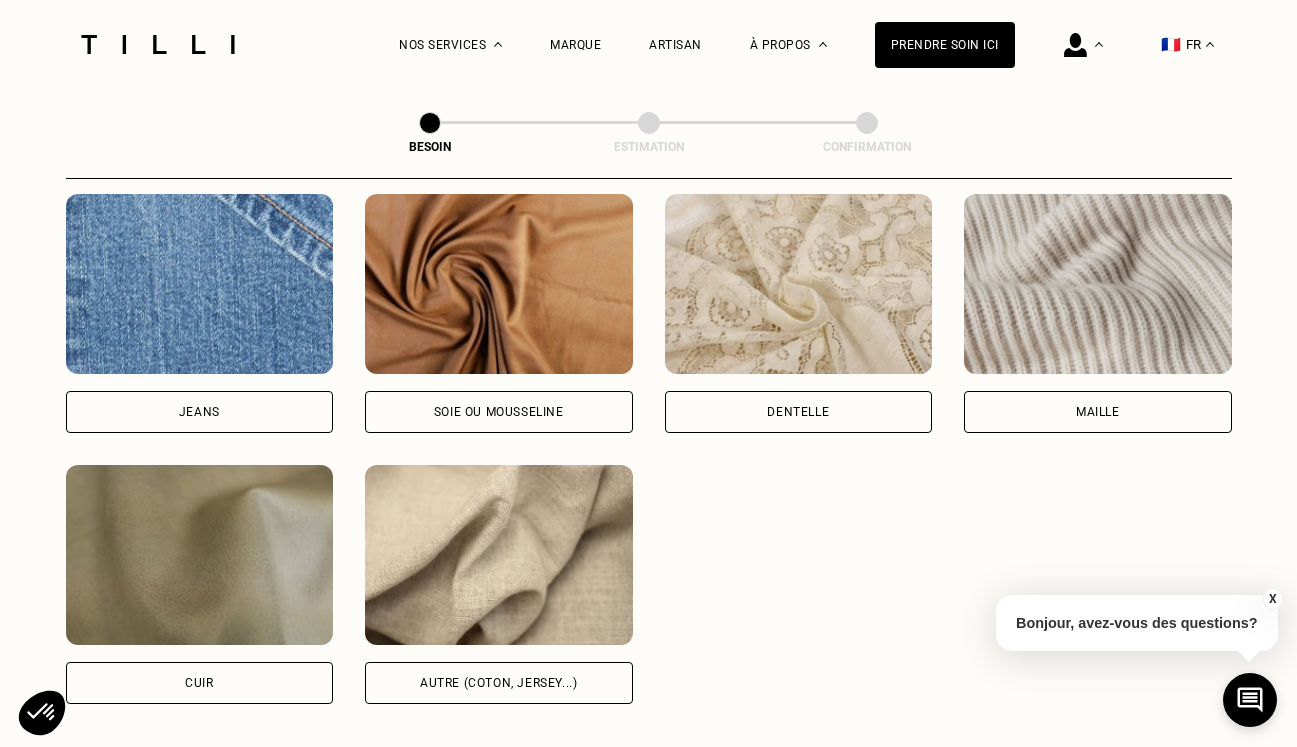 click on "Autre (coton, jersey...)" at bounding box center (499, 683) 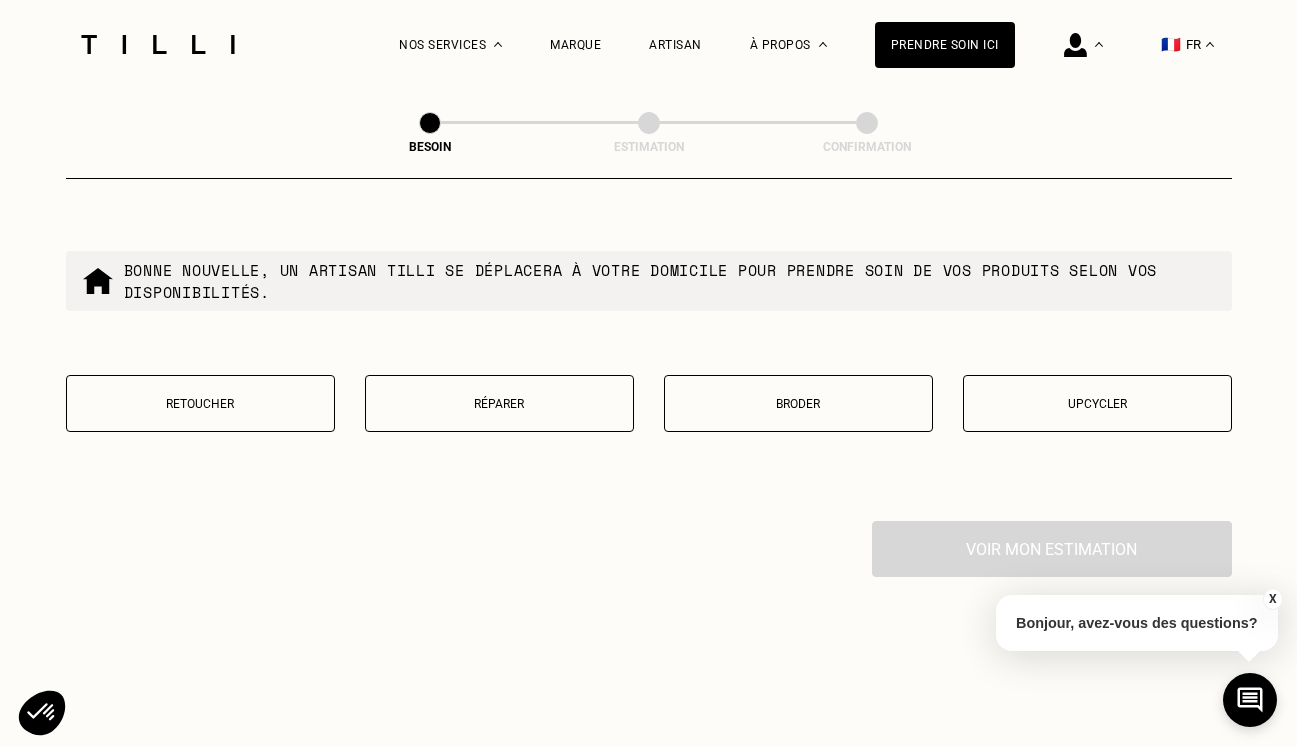 scroll, scrollTop: 3400, scrollLeft: 0, axis: vertical 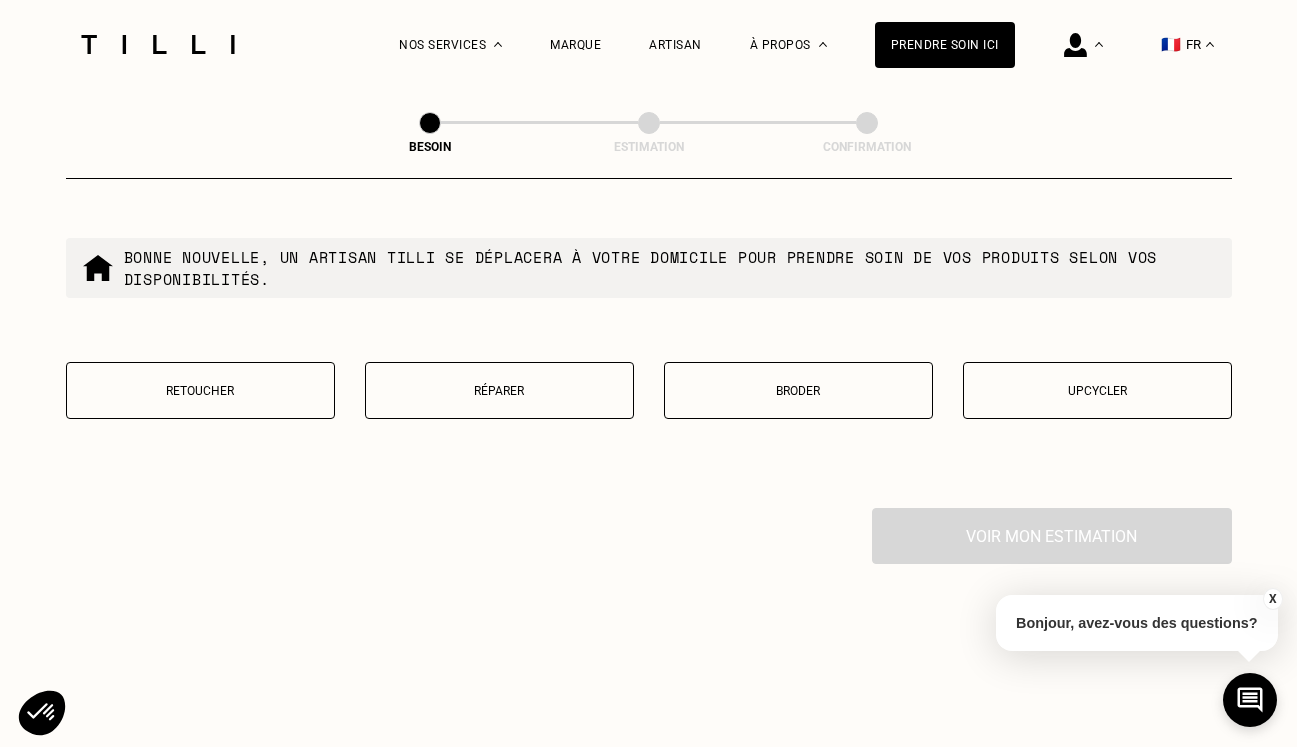 click on "Upcycler" at bounding box center [1097, 390] 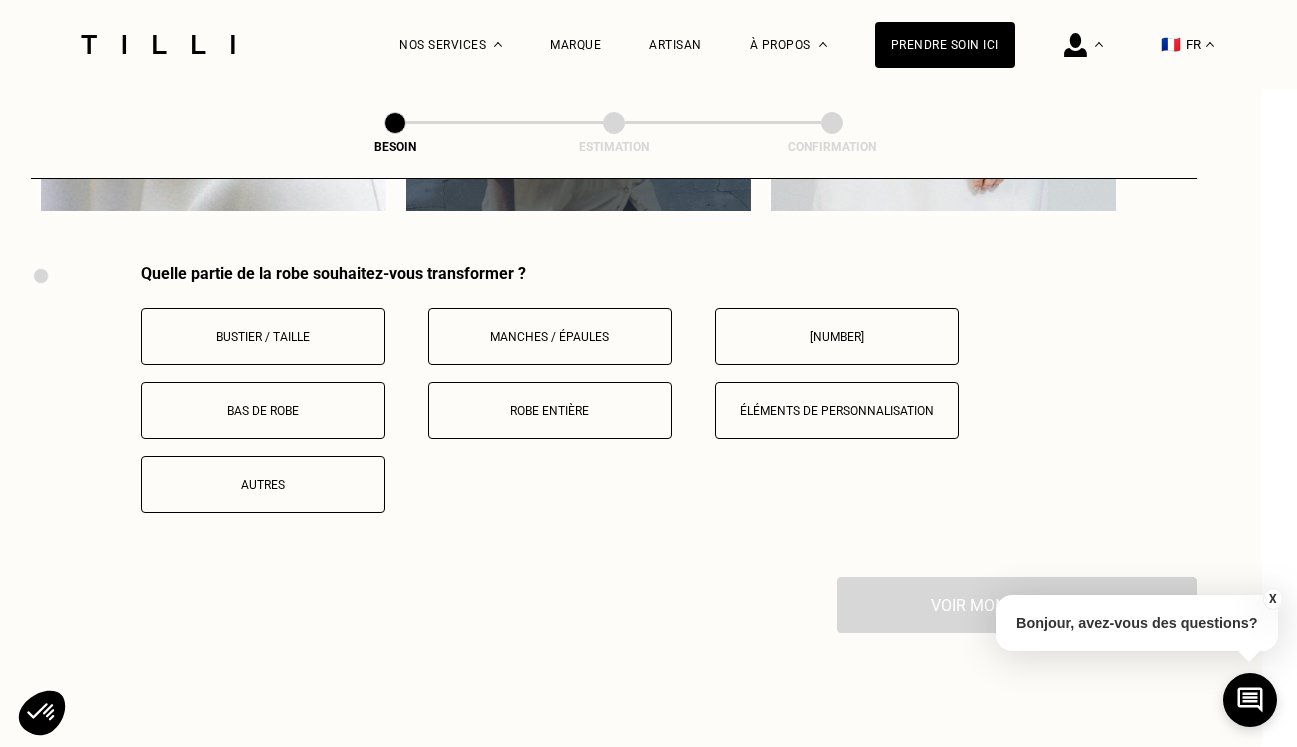 scroll, scrollTop: 4090, scrollLeft: 35, axis: both 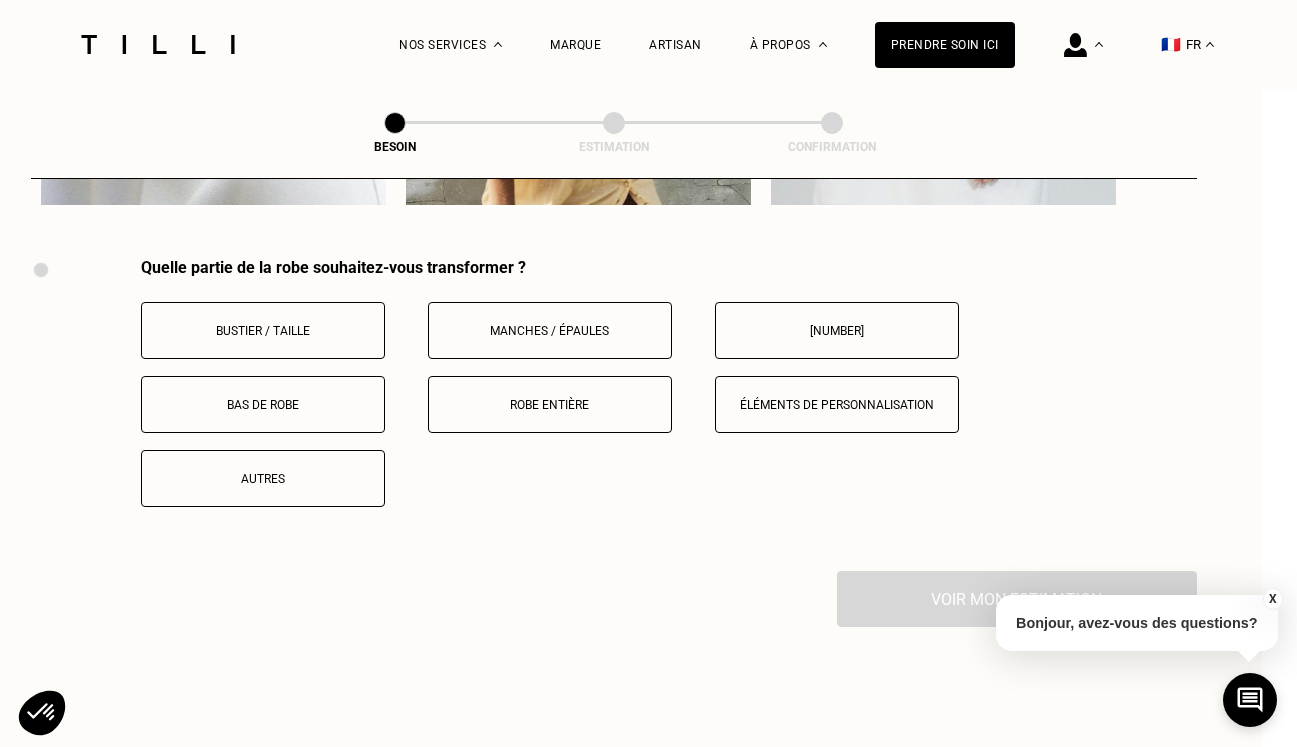 click on "Bustier / Taille" at bounding box center [263, 331] 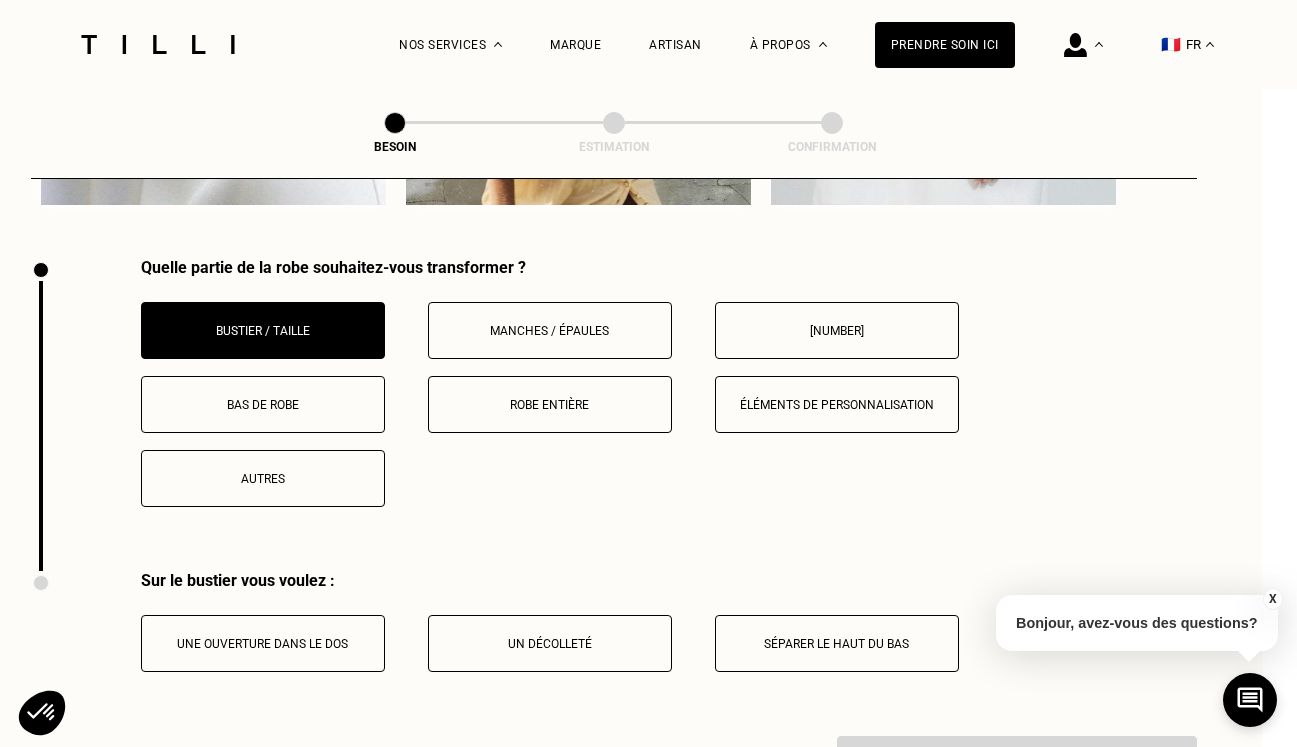 click on "Un décolleté" at bounding box center (550, 643) 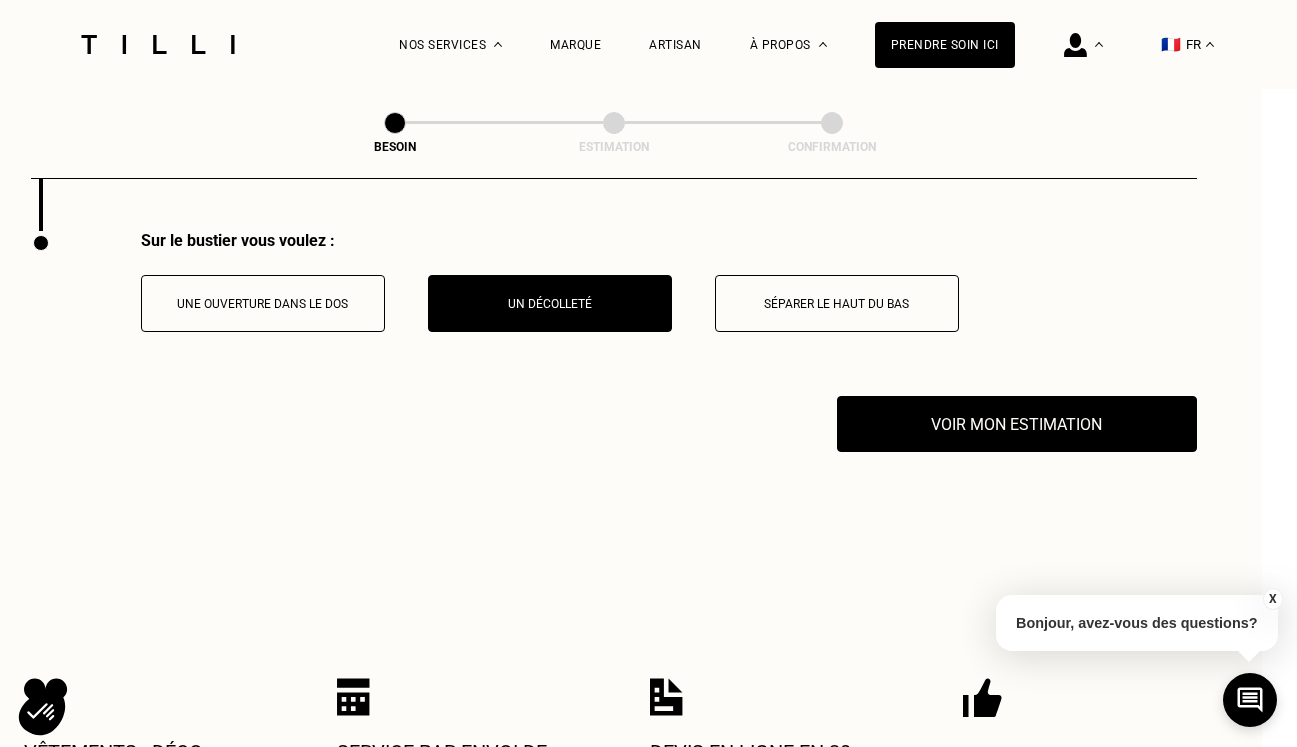 scroll, scrollTop: 4434, scrollLeft: 35, axis: both 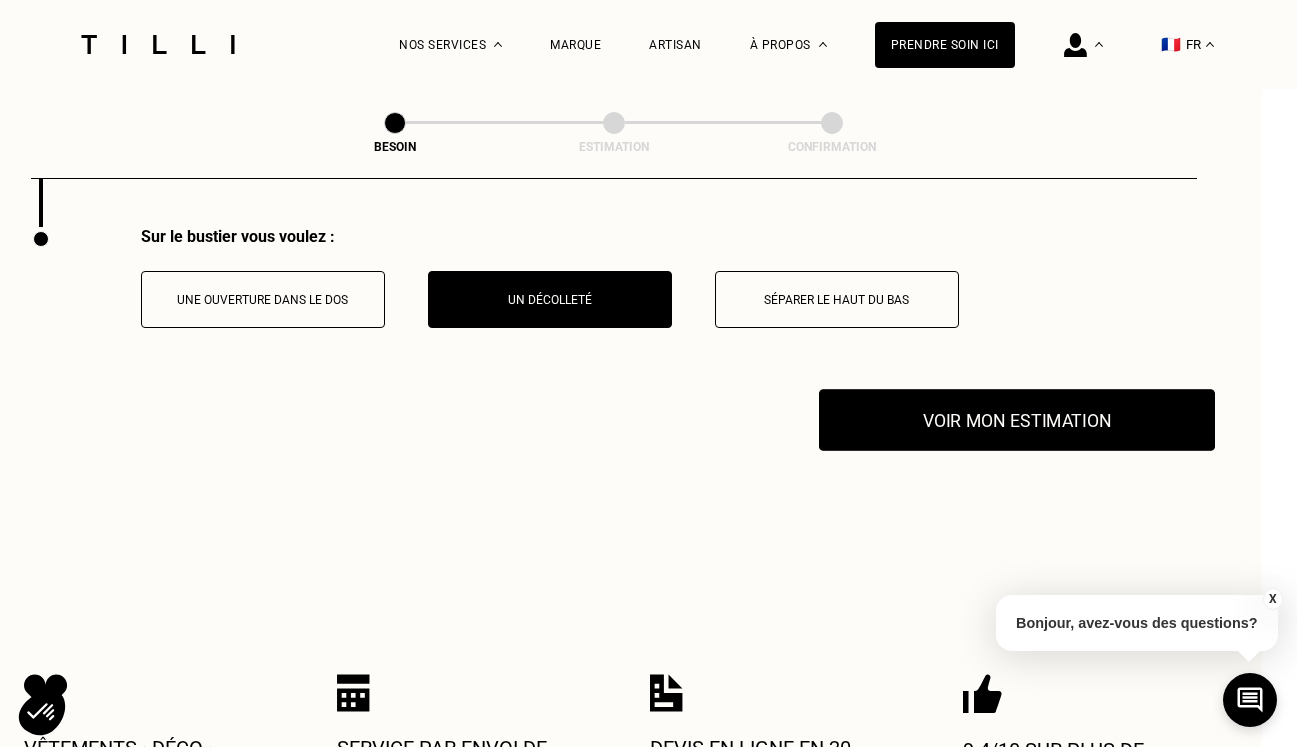 click on "Voir mon estimation" at bounding box center (1017, 420) 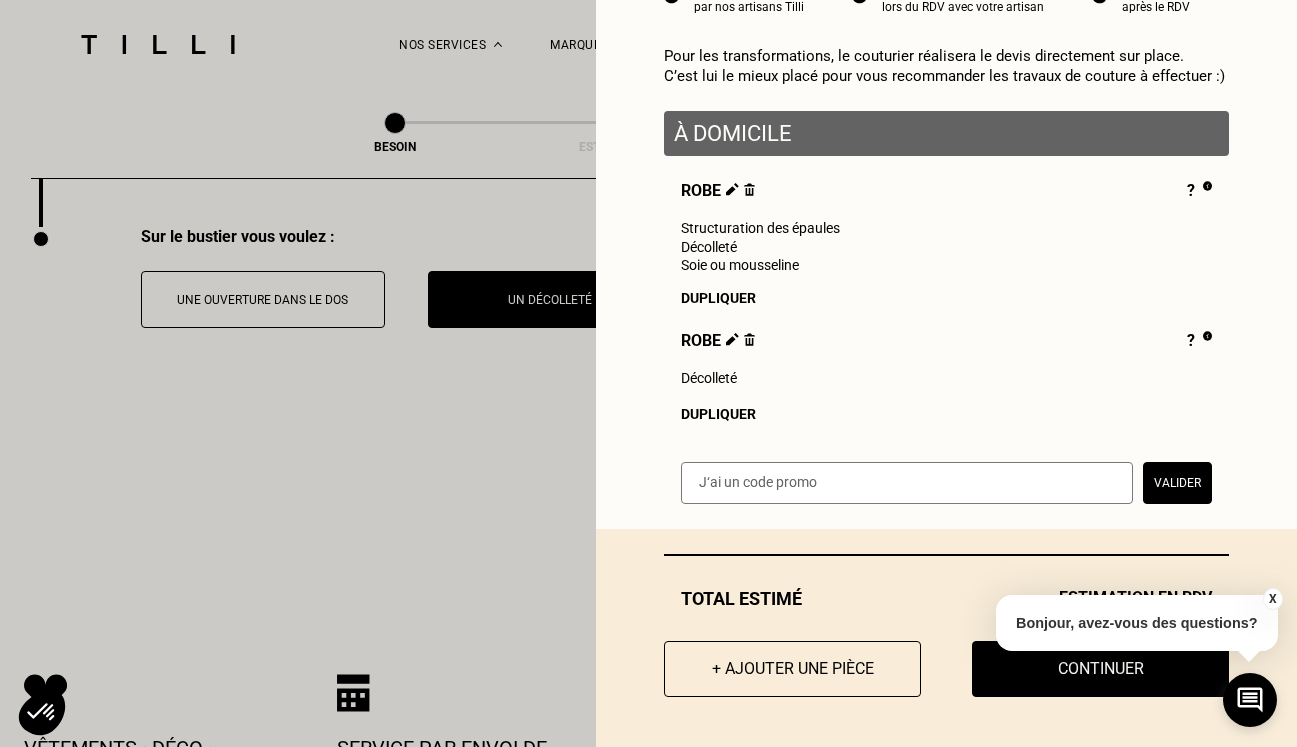scroll, scrollTop: 221, scrollLeft: 0, axis: vertical 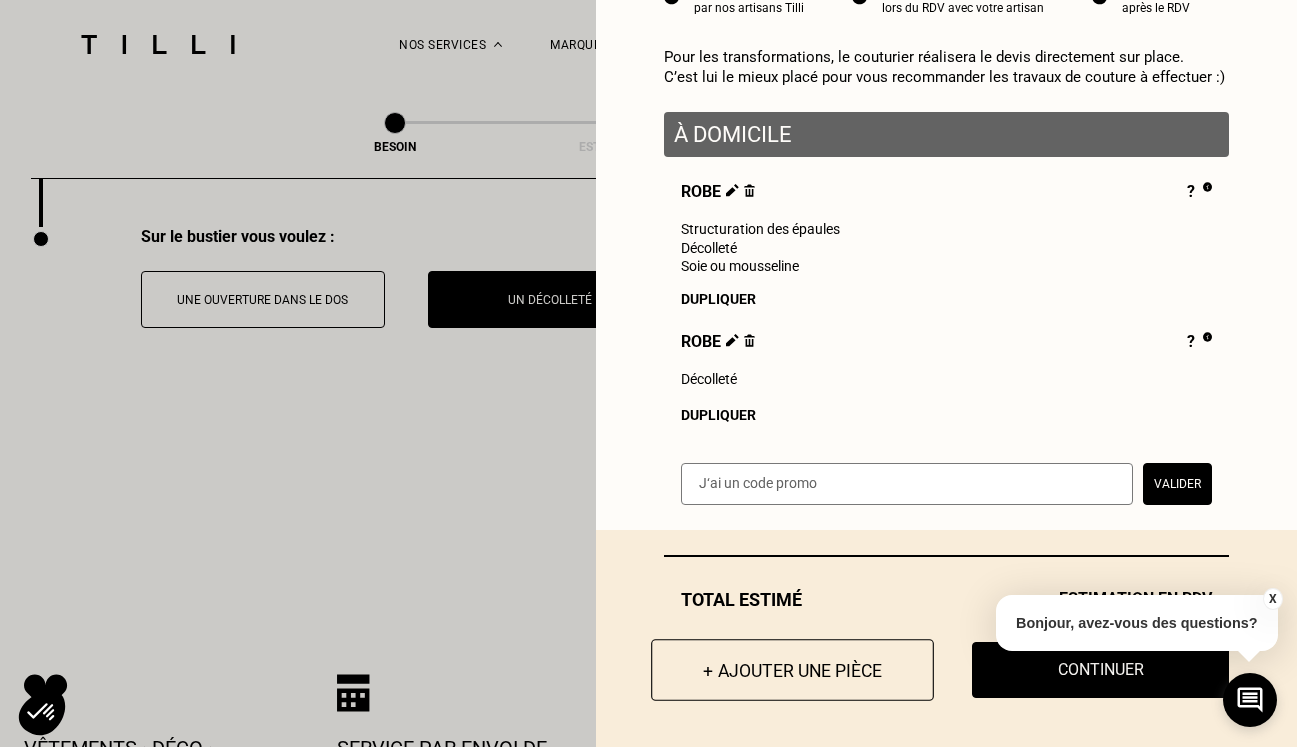 click on "+ Ajouter une pièce" at bounding box center (792, 670) 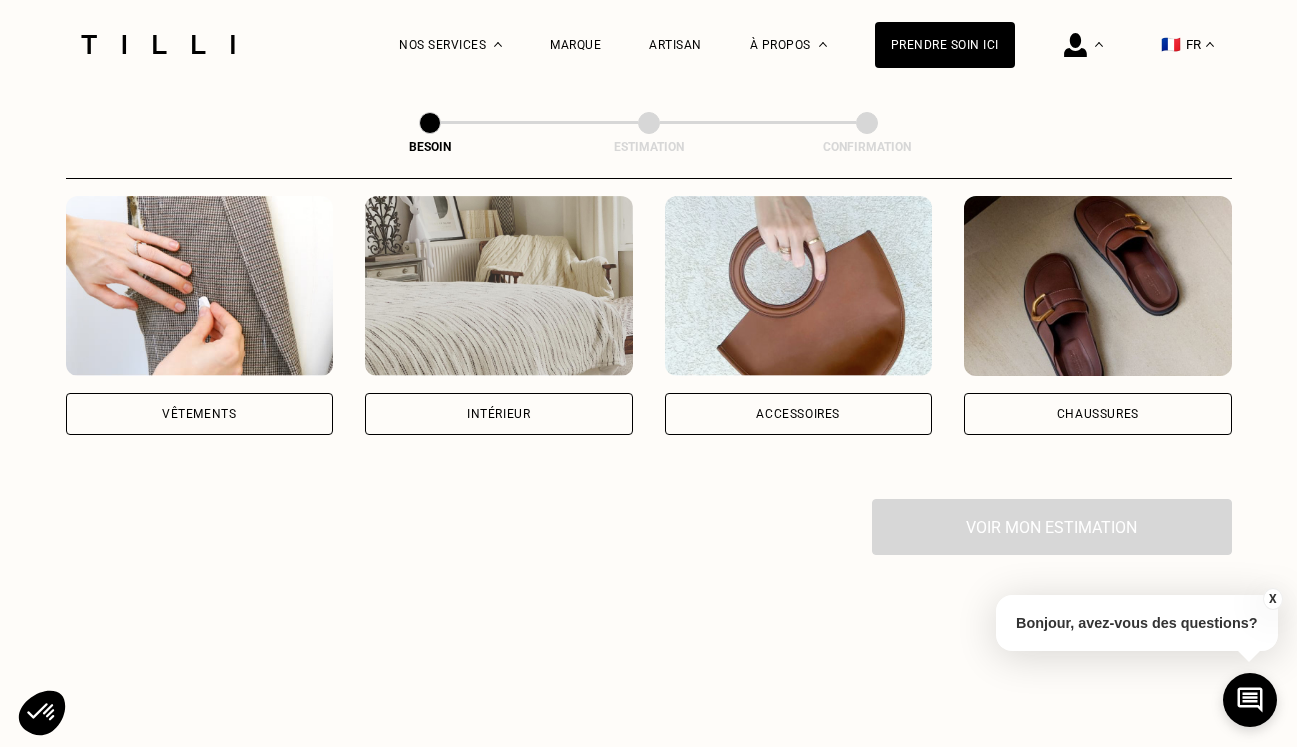 scroll, scrollTop: 378, scrollLeft: 0, axis: vertical 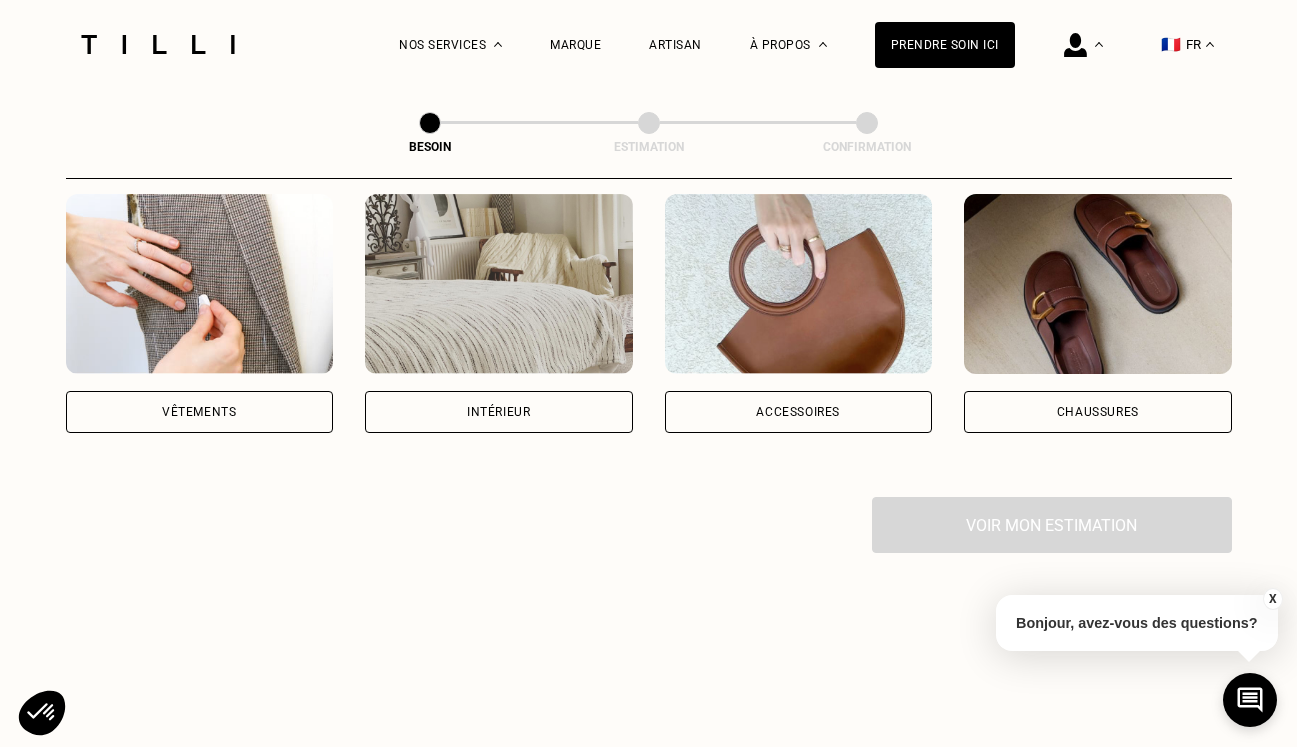 click on "Vêtements" at bounding box center [199, 412] 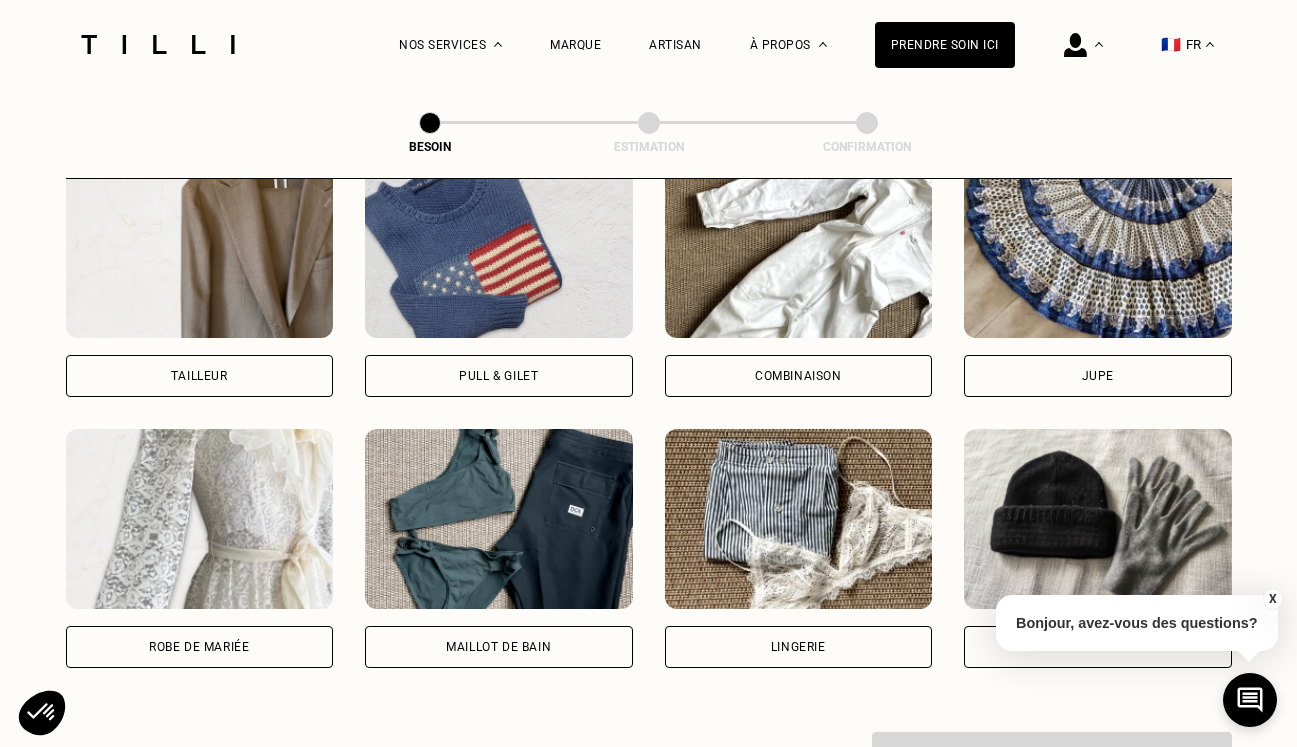 scroll, scrollTop: 1246, scrollLeft: 0, axis: vertical 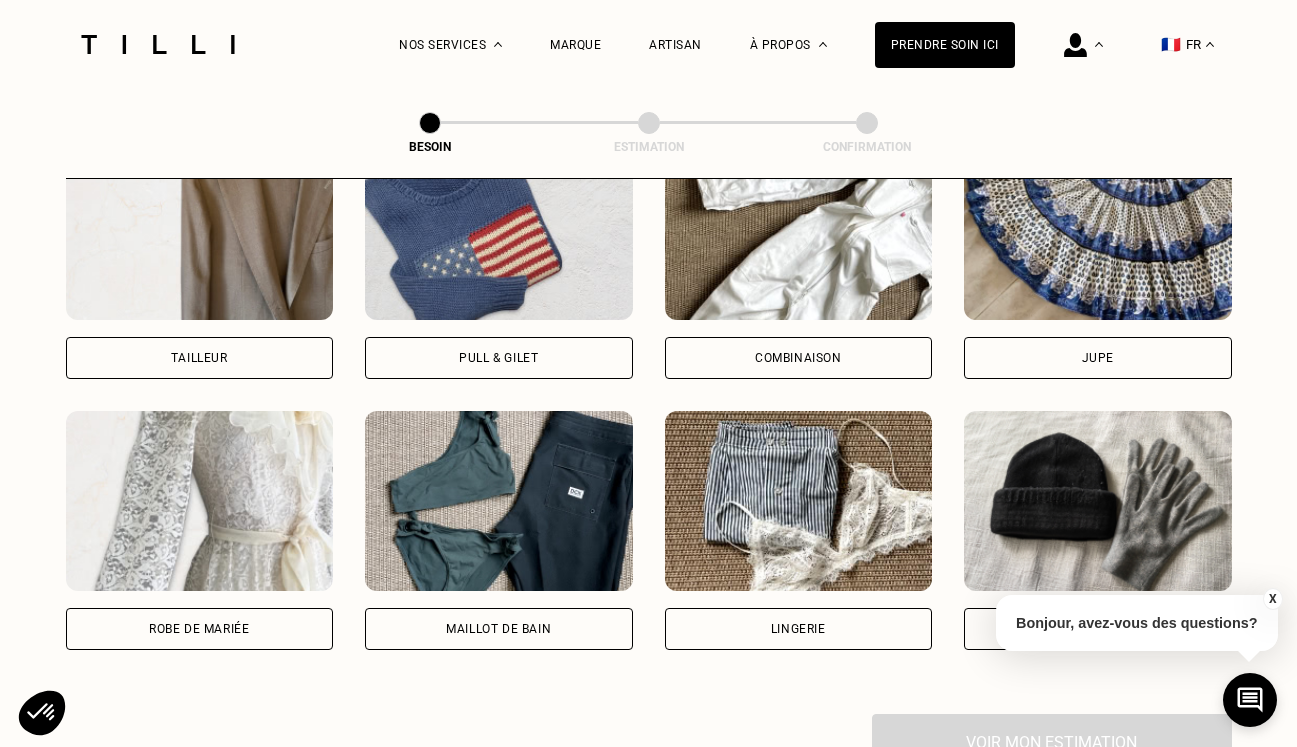 click on "Combinaison" at bounding box center [798, 358] 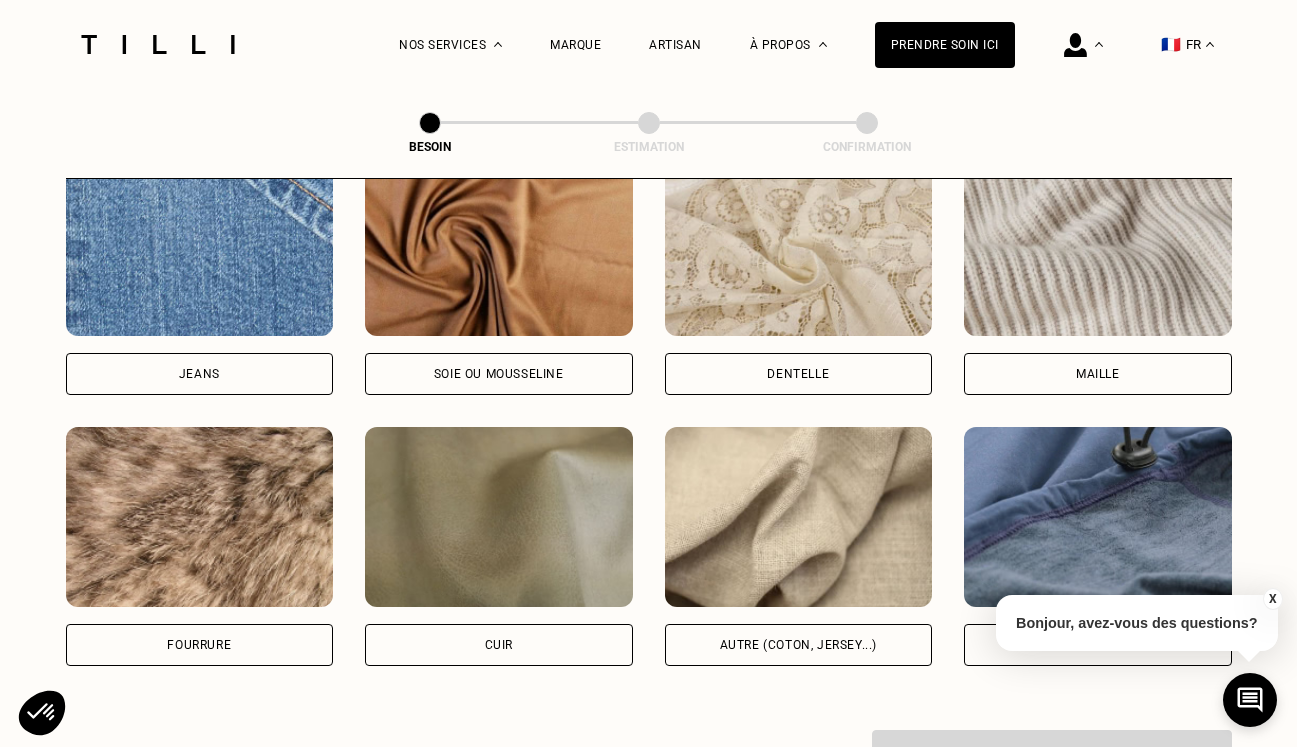 scroll, scrollTop: 2176, scrollLeft: 0, axis: vertical 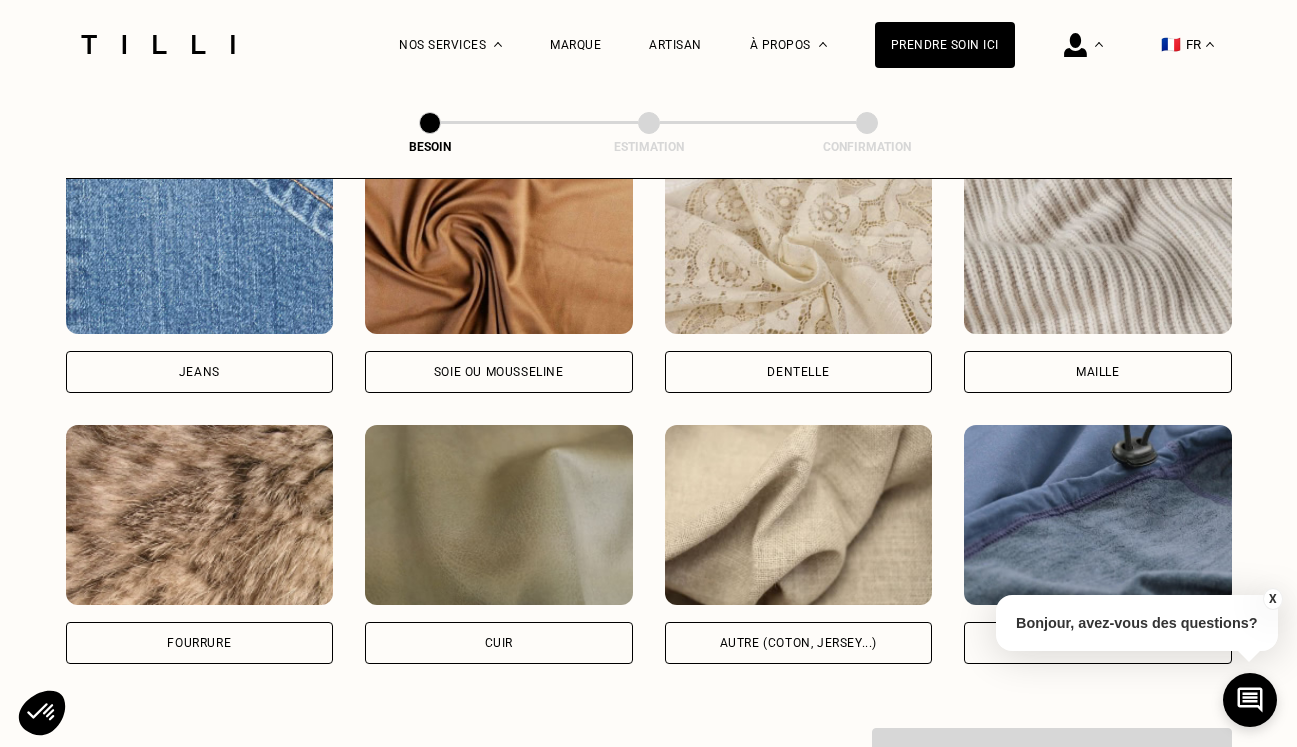 click on "Autre (coton, jersey...)" at bounding box center (798, 643) 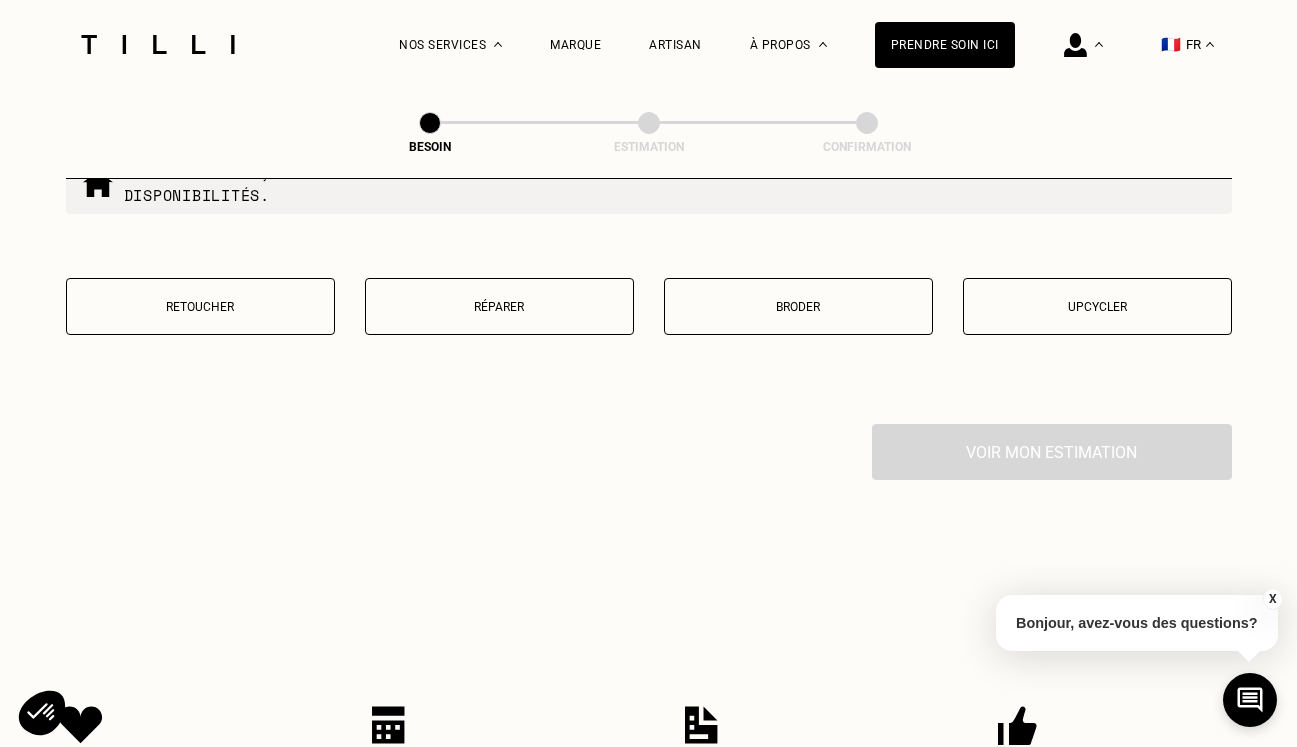 scroll, scrollTop: 3486, scrollLeft: 0, axis: vertical 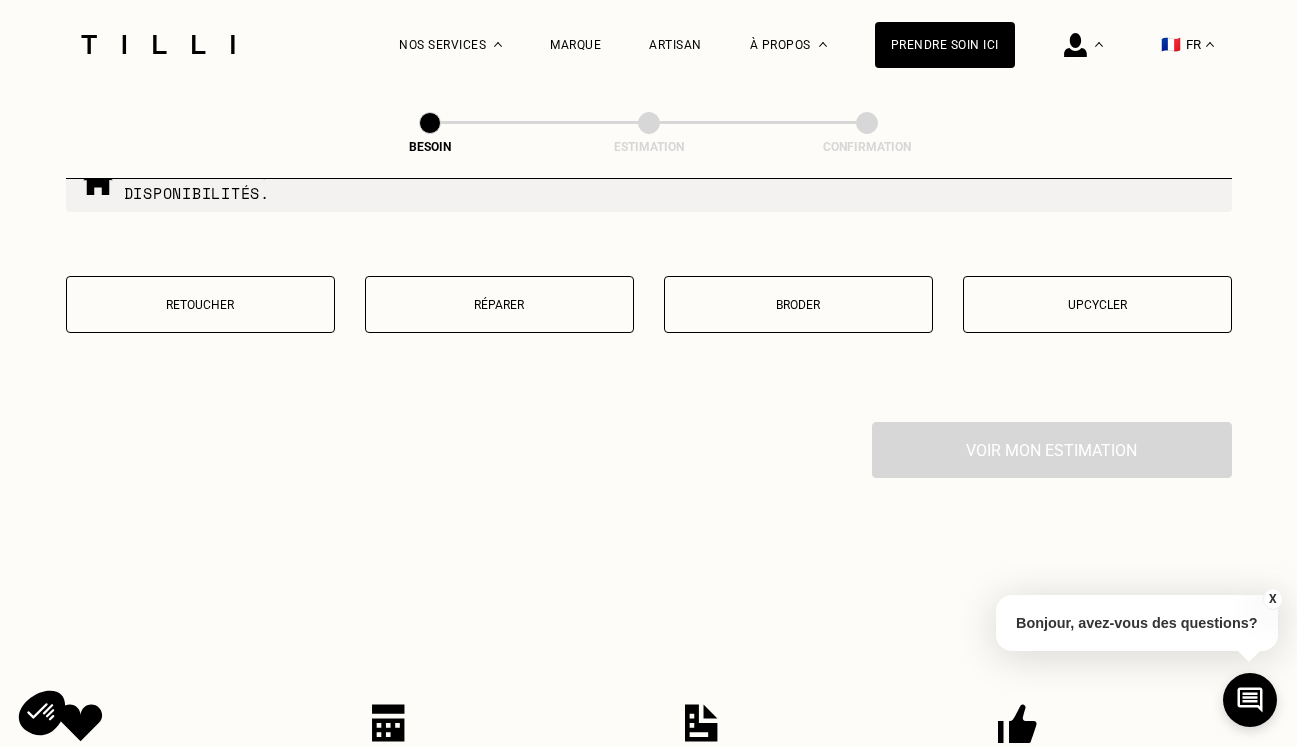 click on "Retoucher" at bounding box center (200, 305) 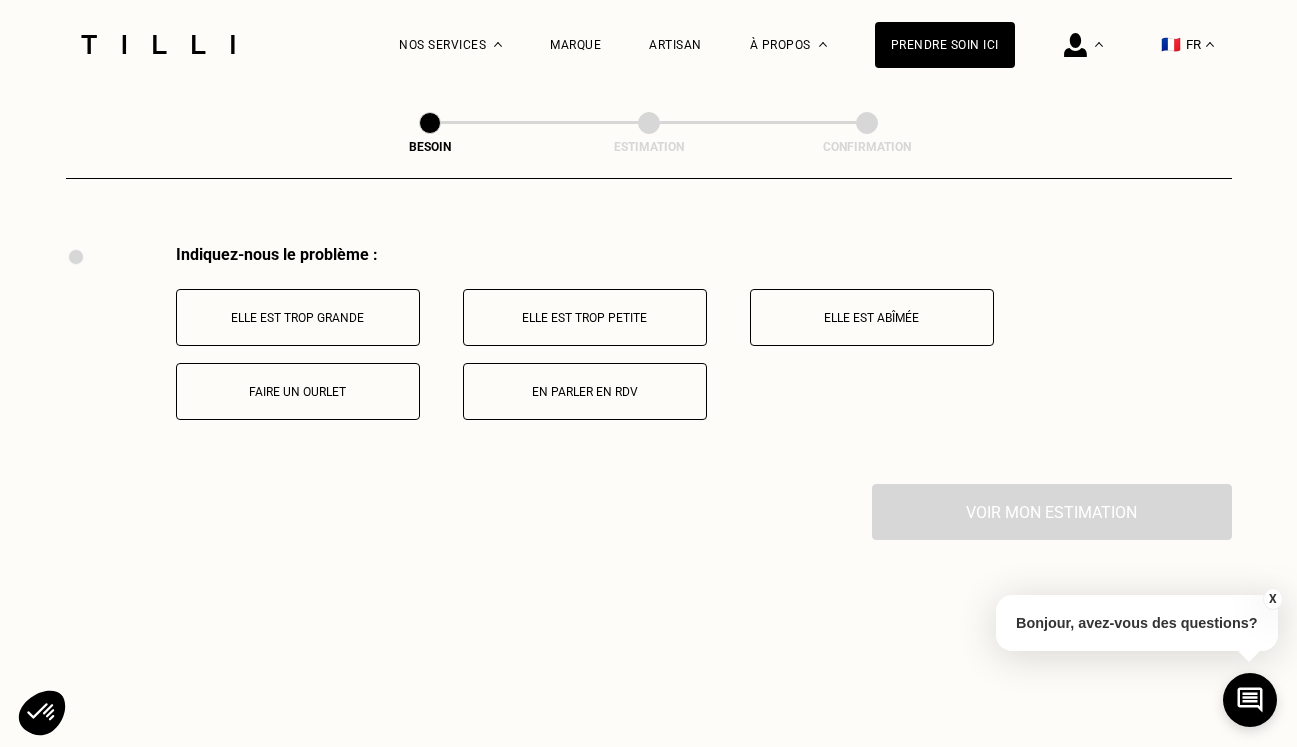 scroll, scrollTop: 3691, scrollLeft: 0, axis: vertical 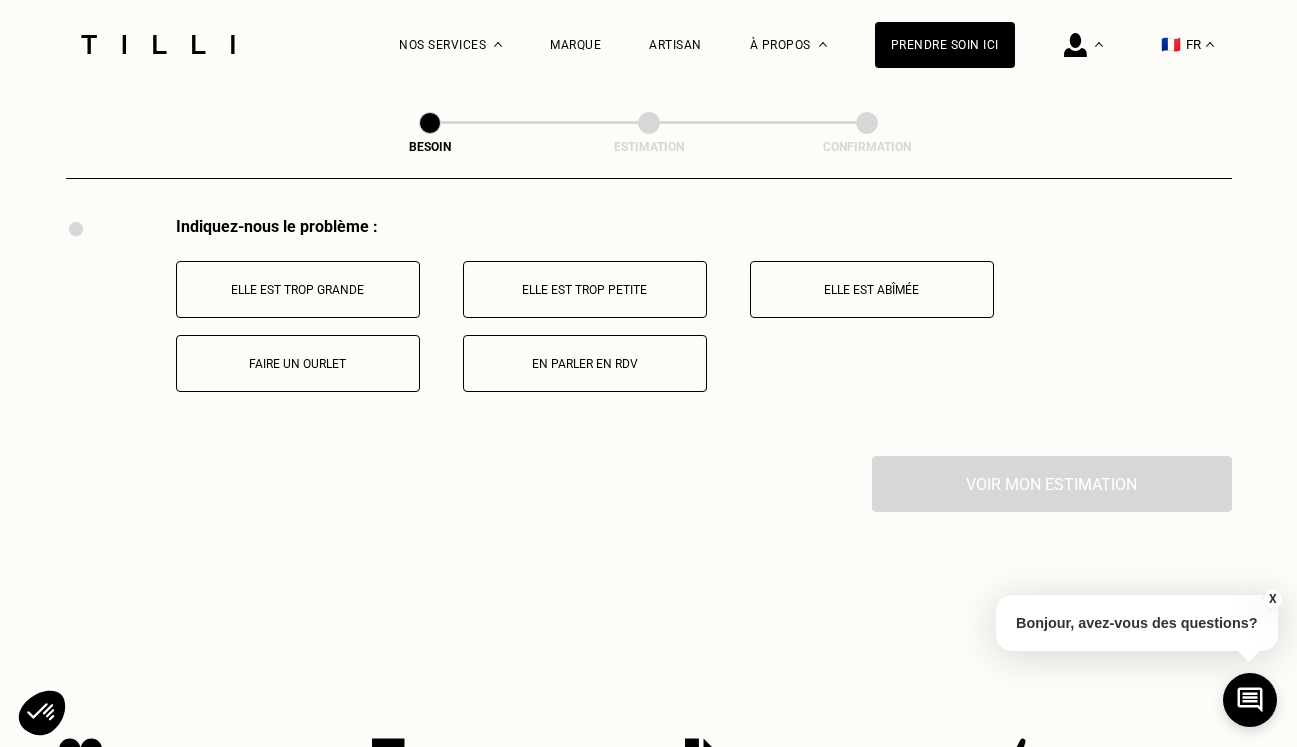click on "Elle est trop grande" at bounding box center [298, 290] 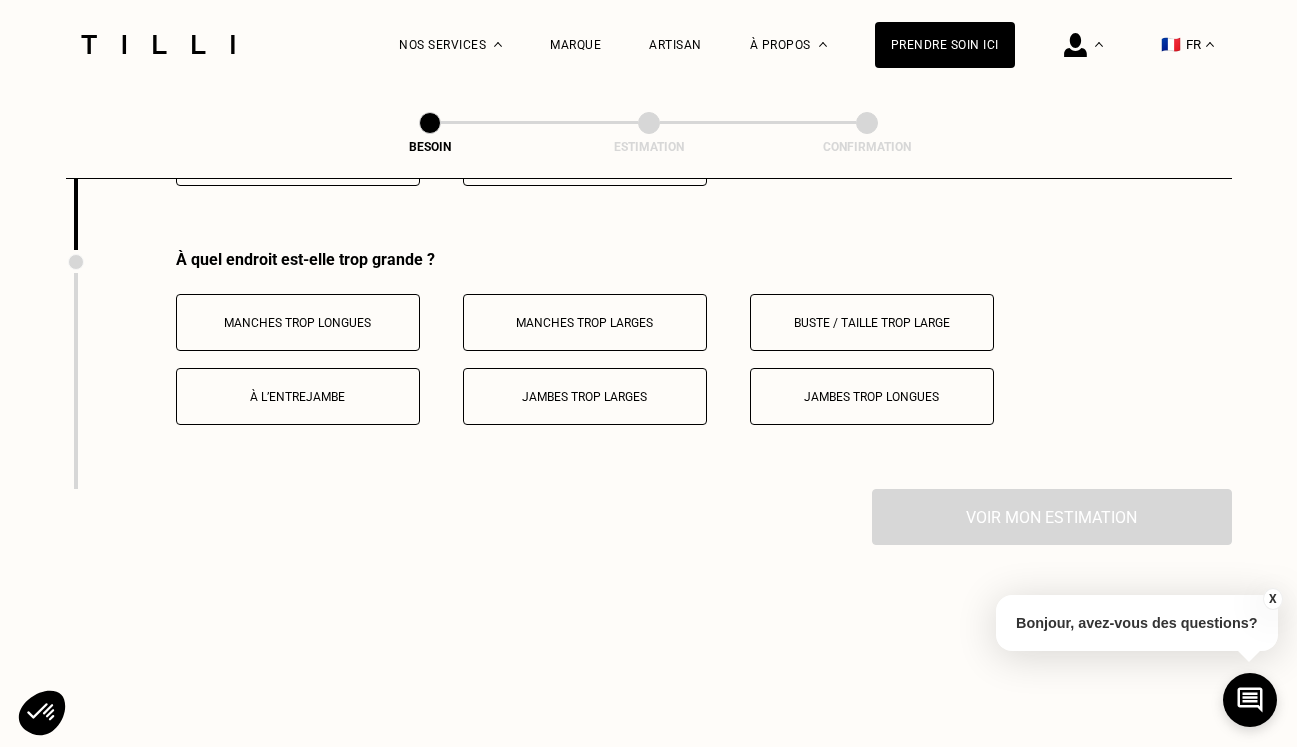 scroll, scrollTop: 3930, scrollLeft: 0, axis: vertical 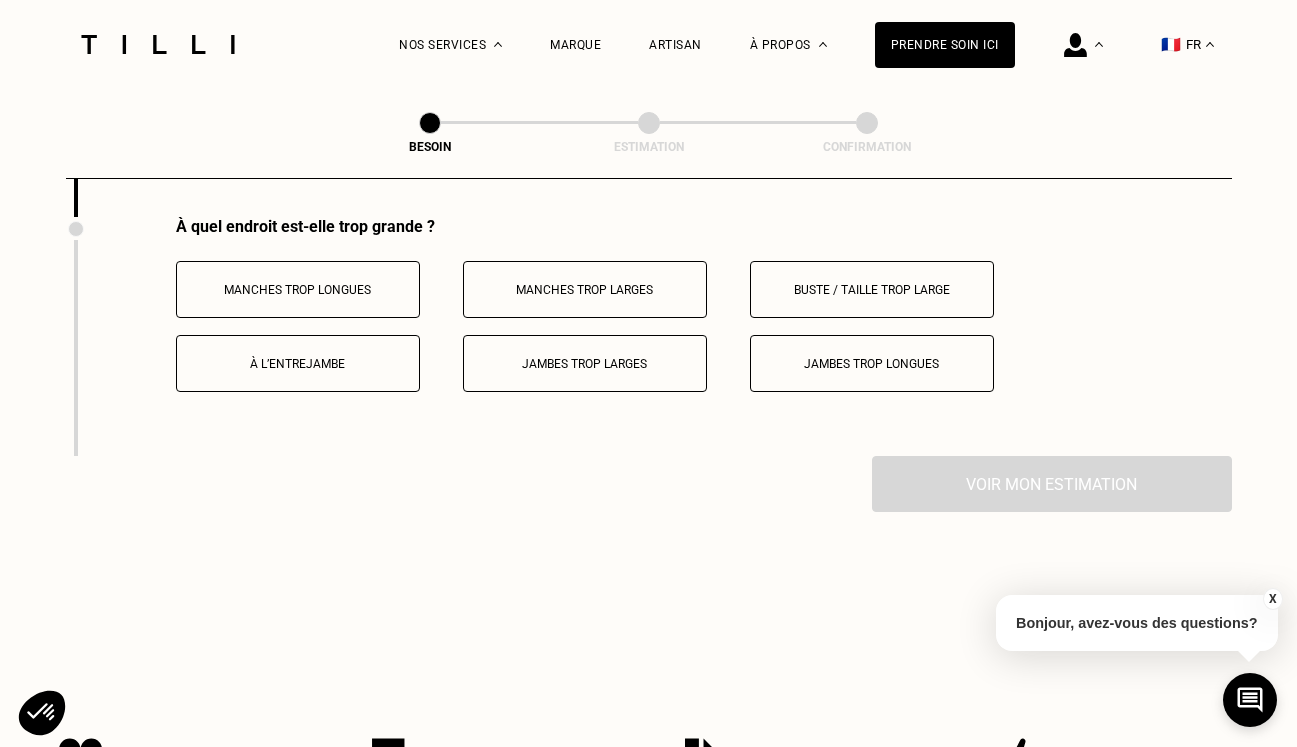 click on "Buste / Taille trop large" at bounding box center [872, 290] 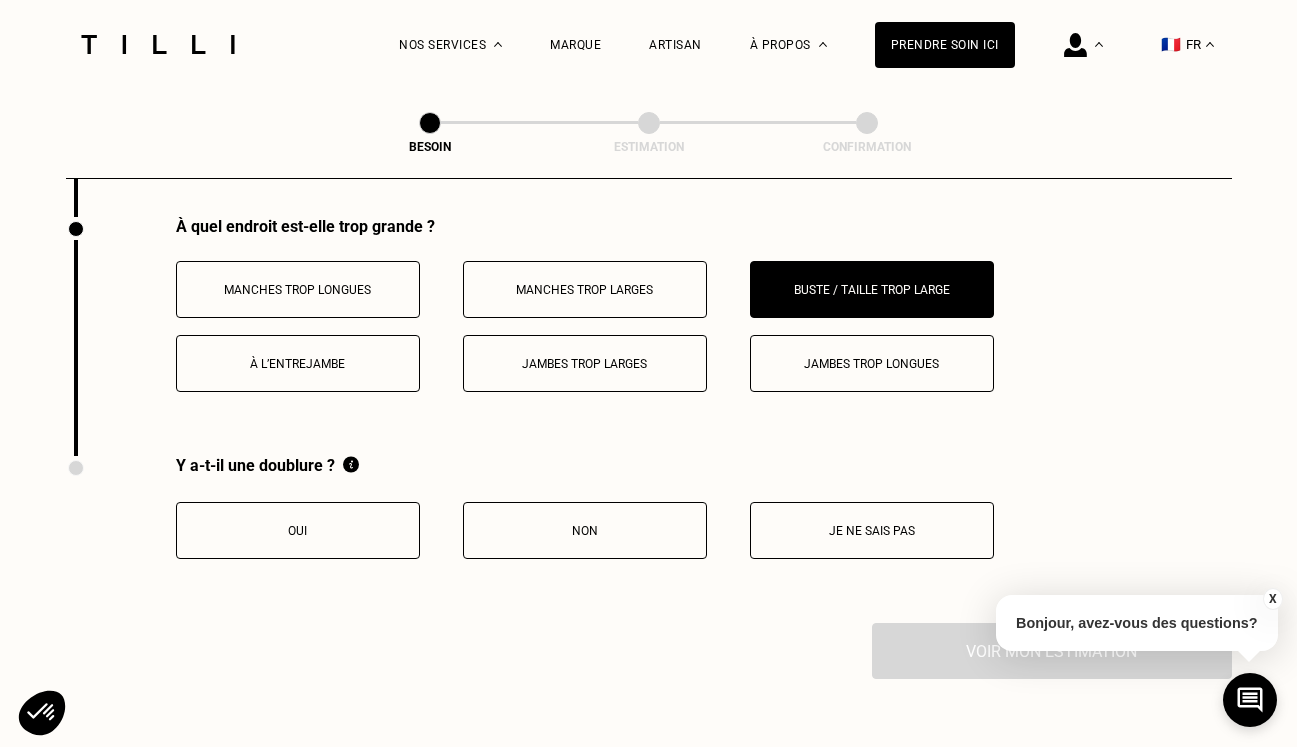 click on "Jambes trop longues" at bounding box center [872, 363] 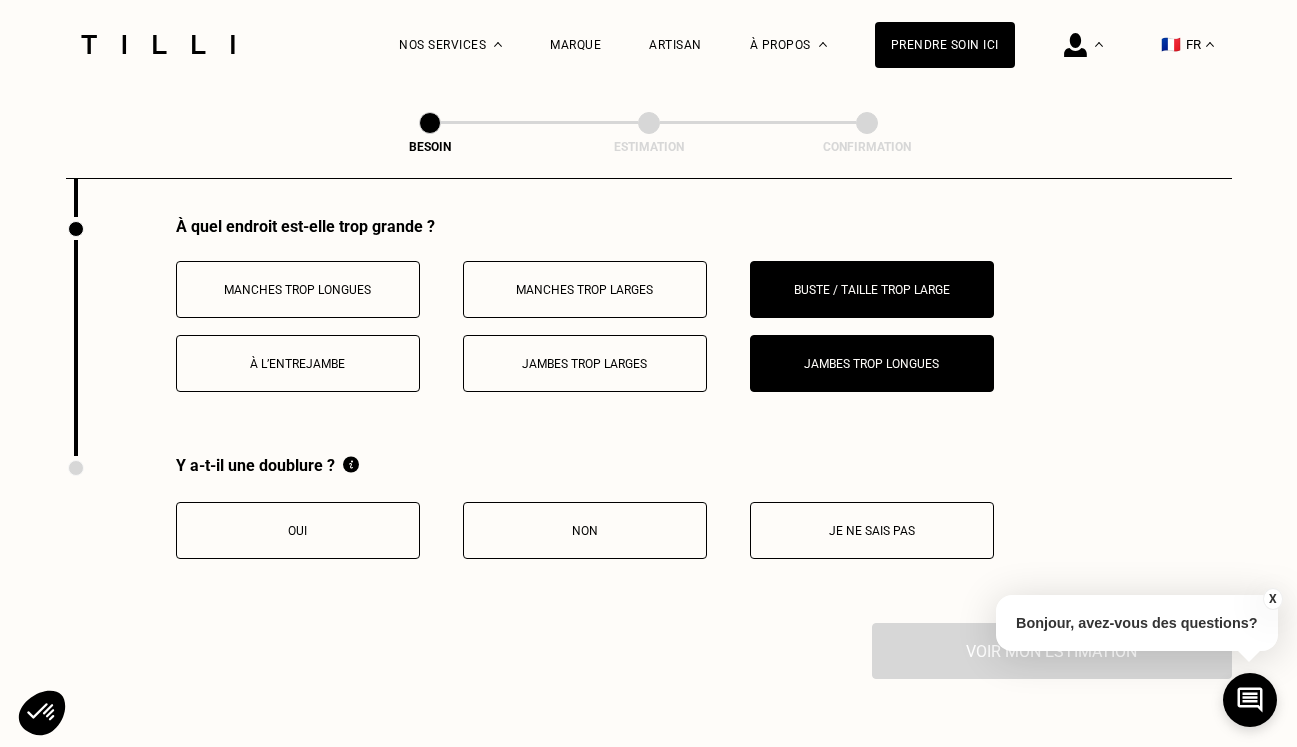 click on "Non" at bounding box center (585, 531) 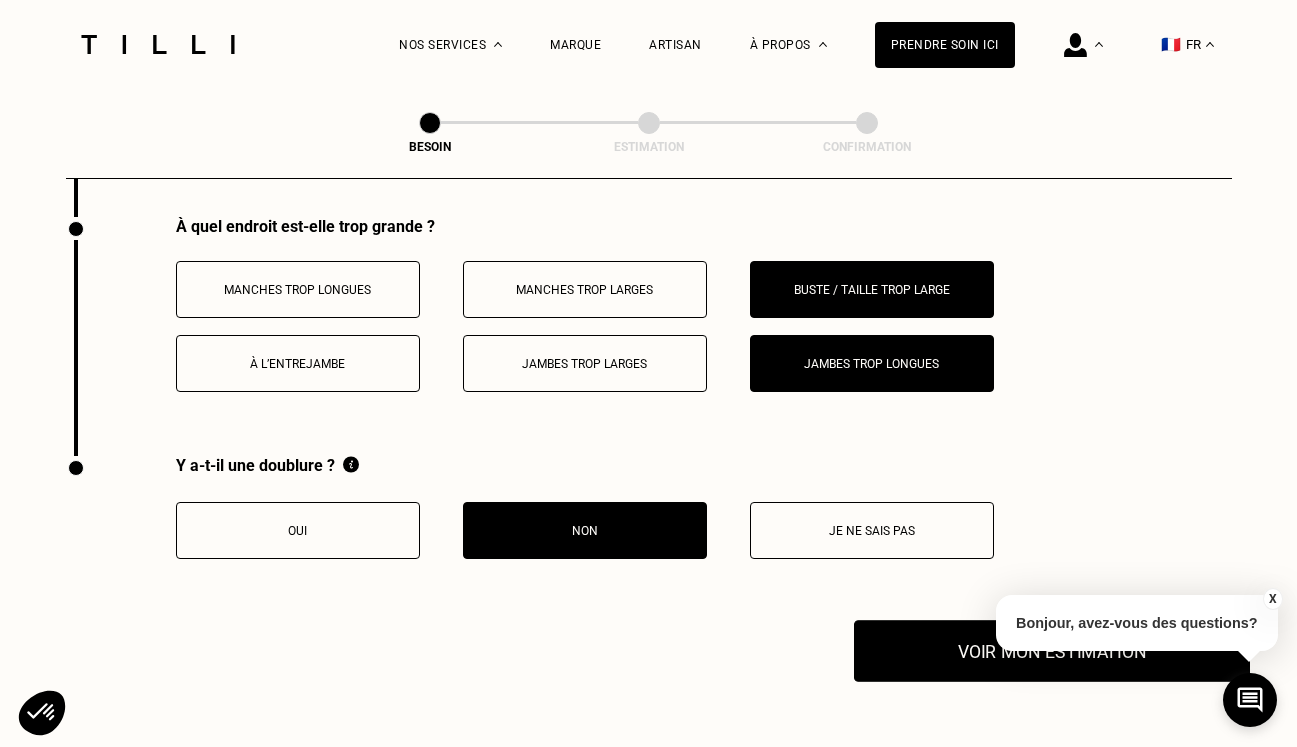 click on "Voir mon estimation" at bounding box center [1052, 651] 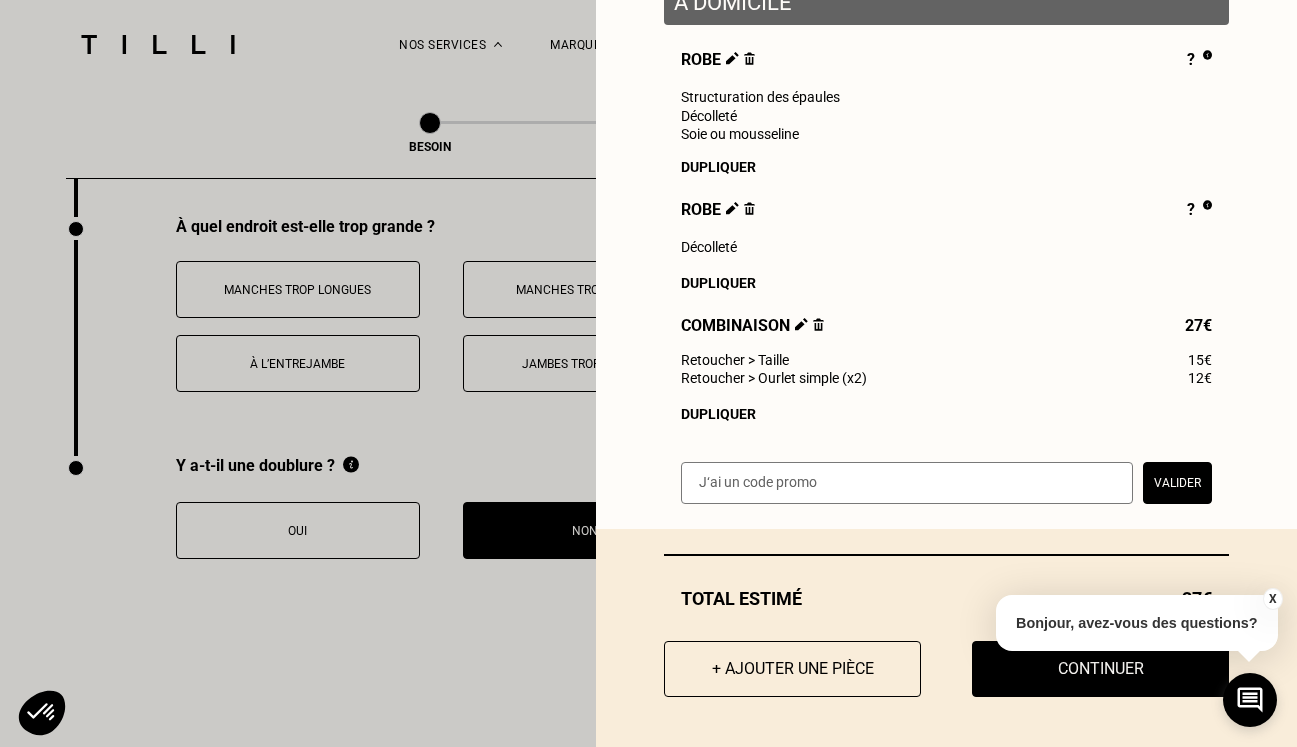 scroll, scrollTop: 352, scrollLeft: 0, axis: vertical 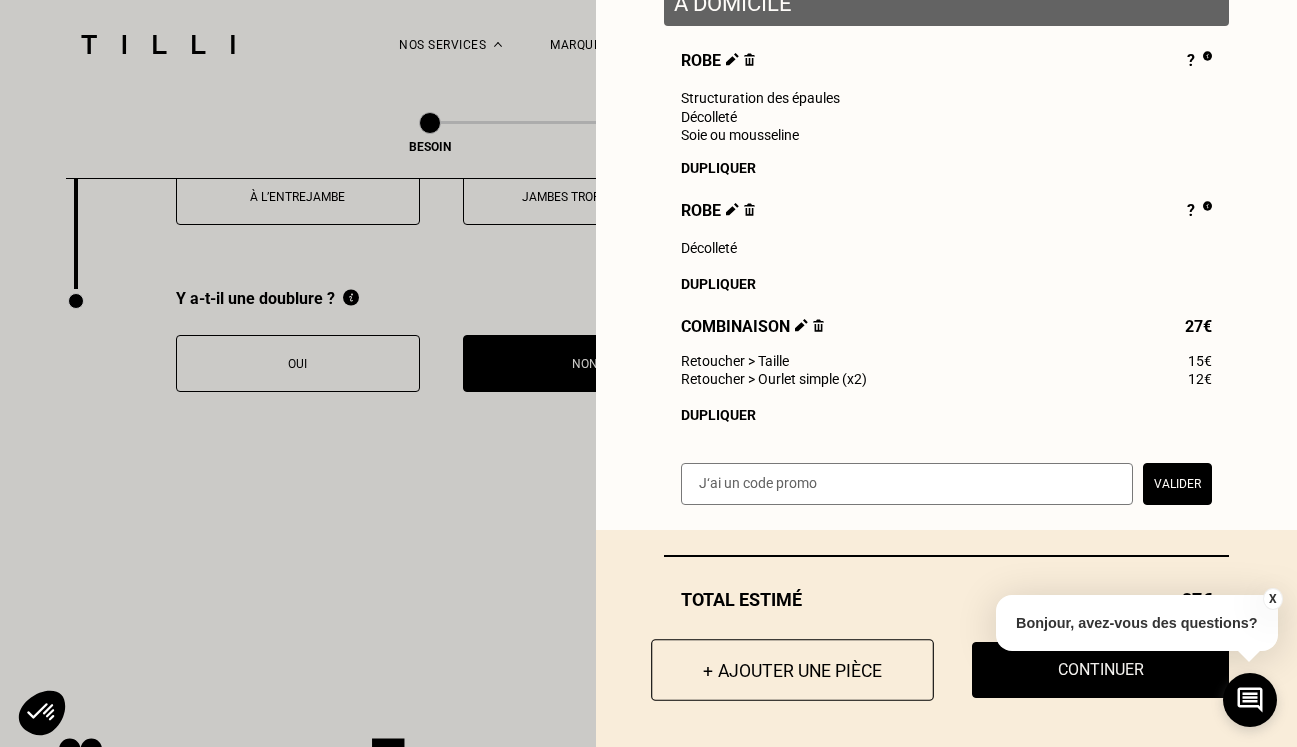 click on "+ Ajouter une pièce" at bounding box center (792, 670) 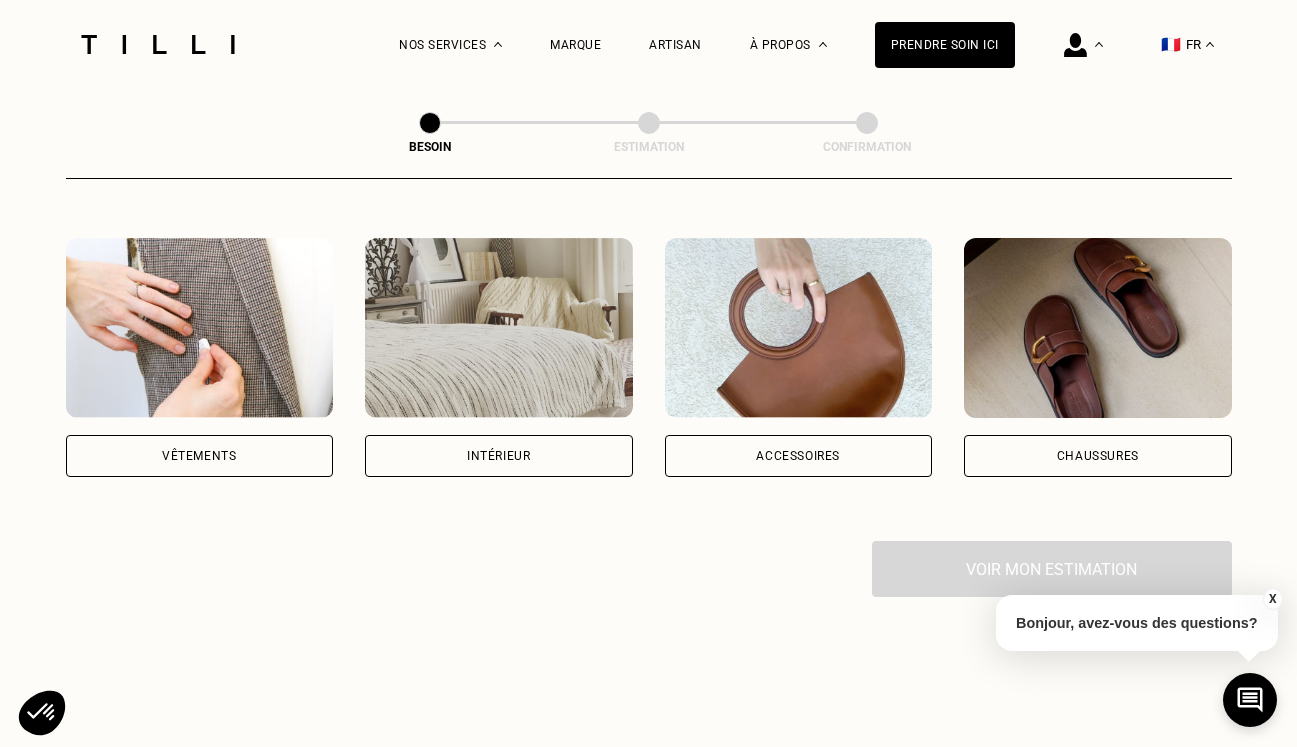 scroll, scrollTop: 354, scrollLeft: 0, axis: vertical 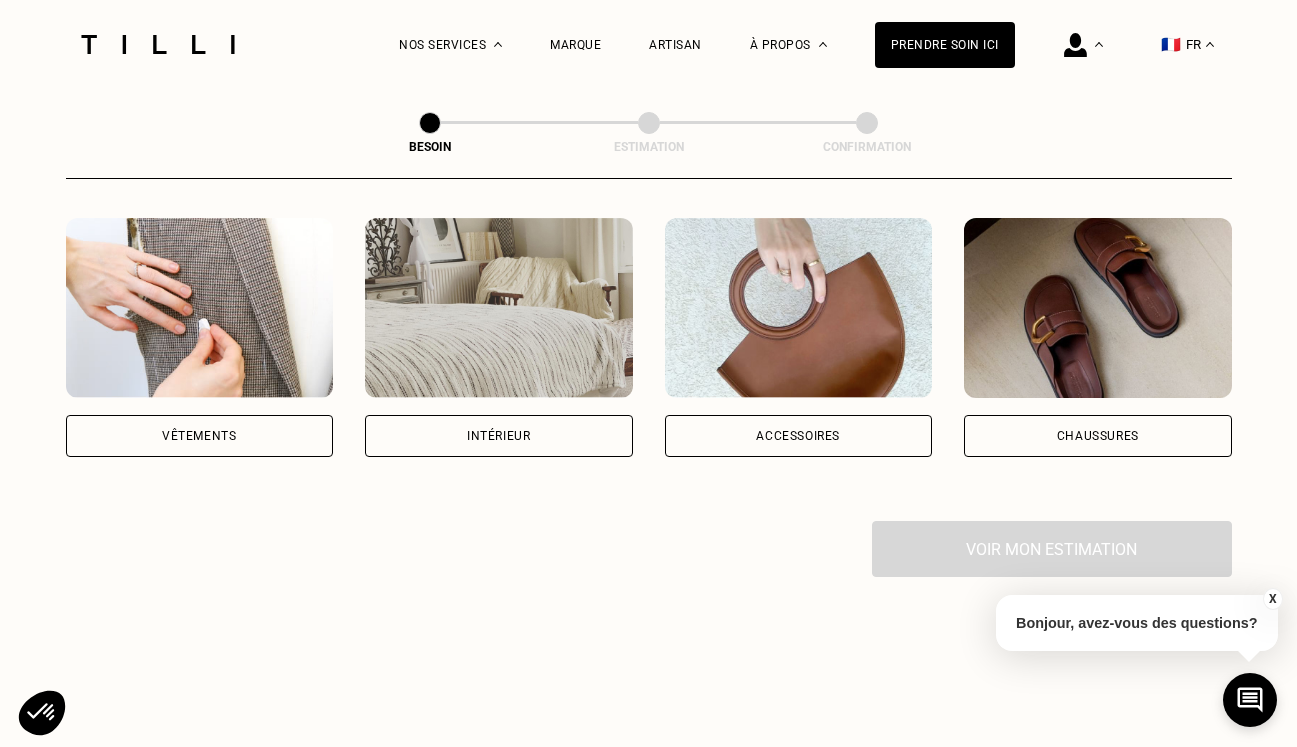click on "Vêtements" at bounding box center (199, 436) 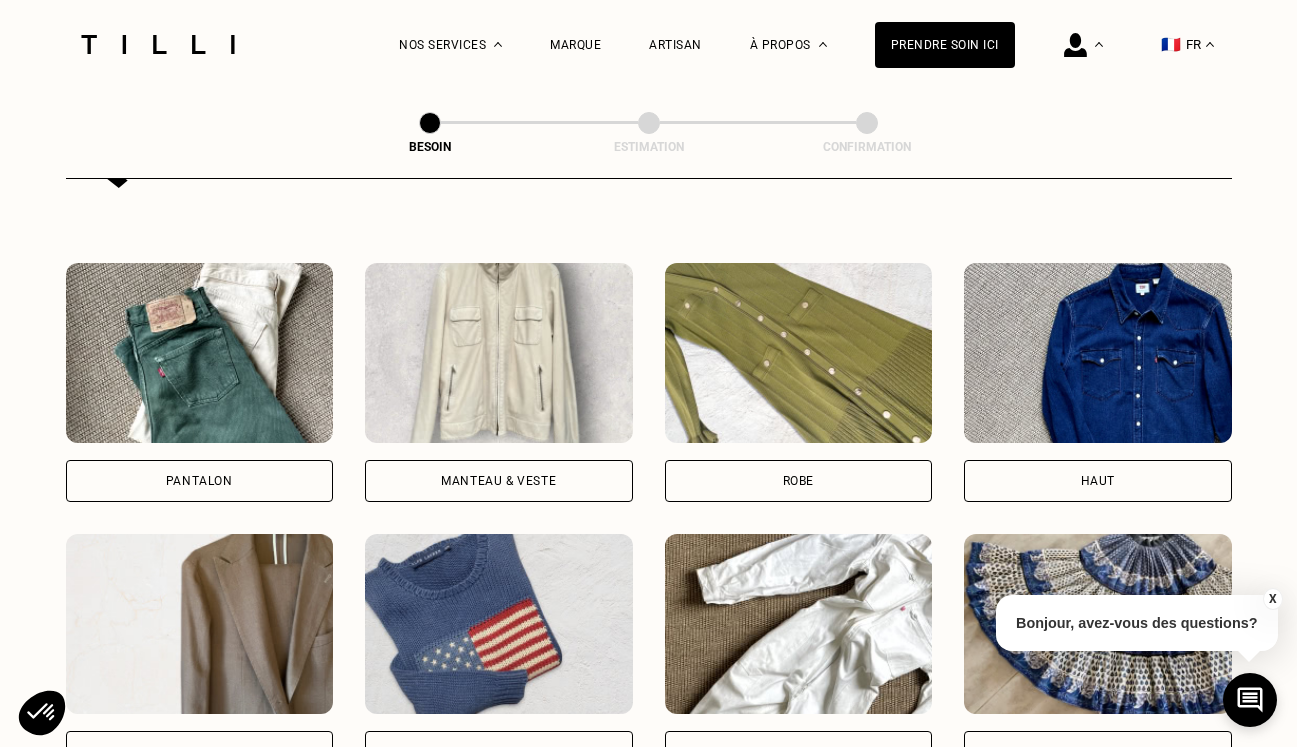 scroll, scrollTop: 868, scrollLeft: 0, axis: vertical 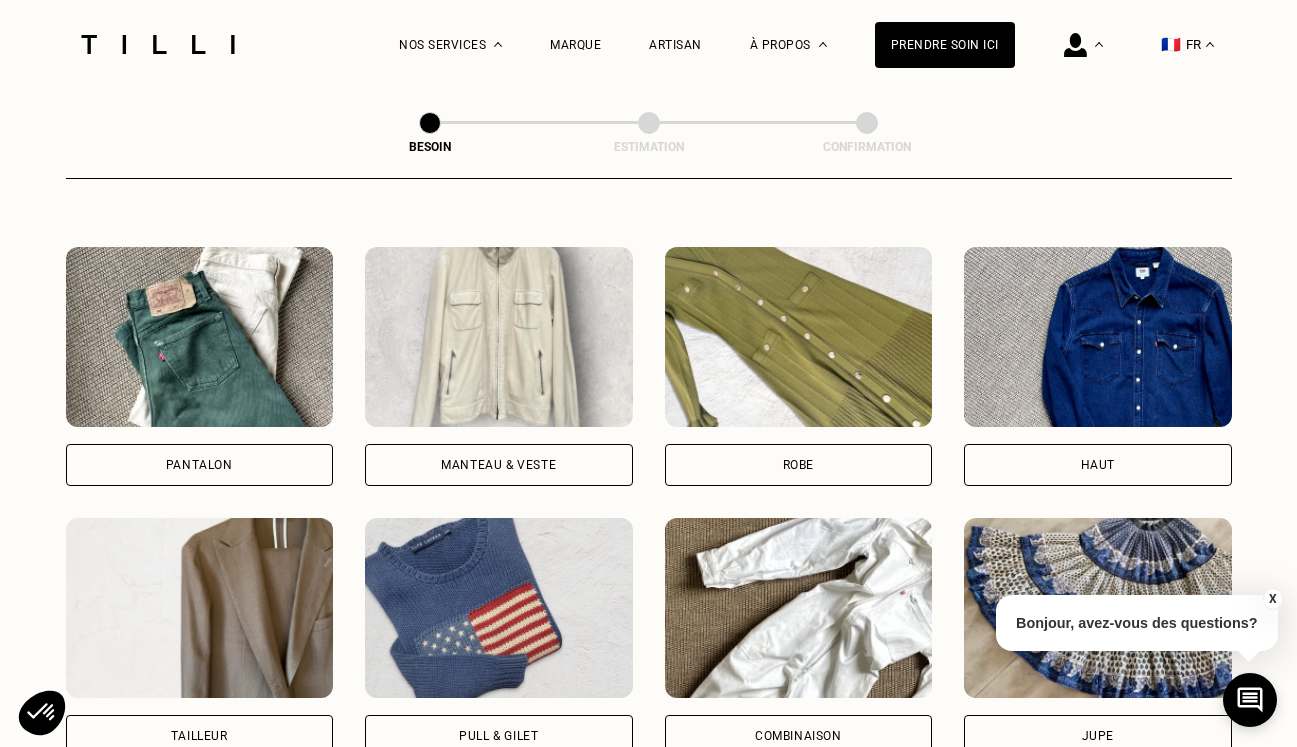 click on "Pantalon" at bounding box center [200, 465] 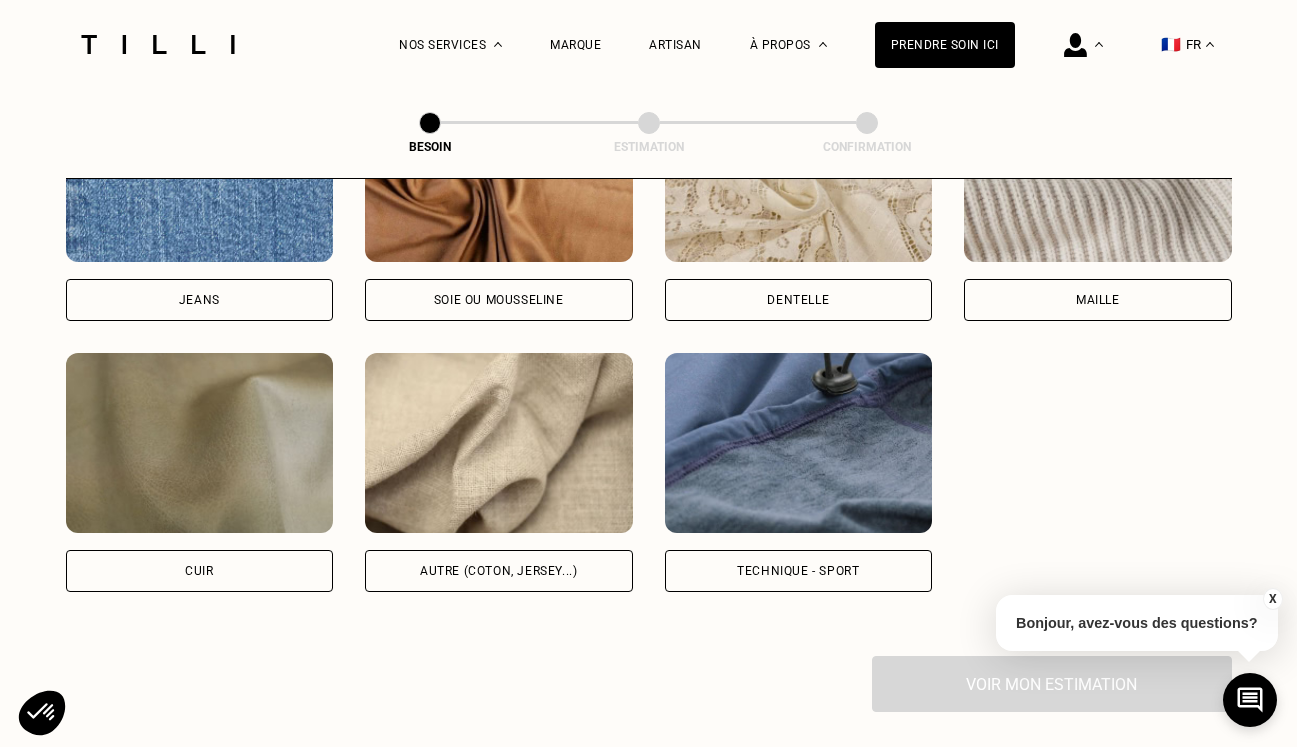 scroll, scrollTop: 2300, scrollLeft: 0, axis: vertical 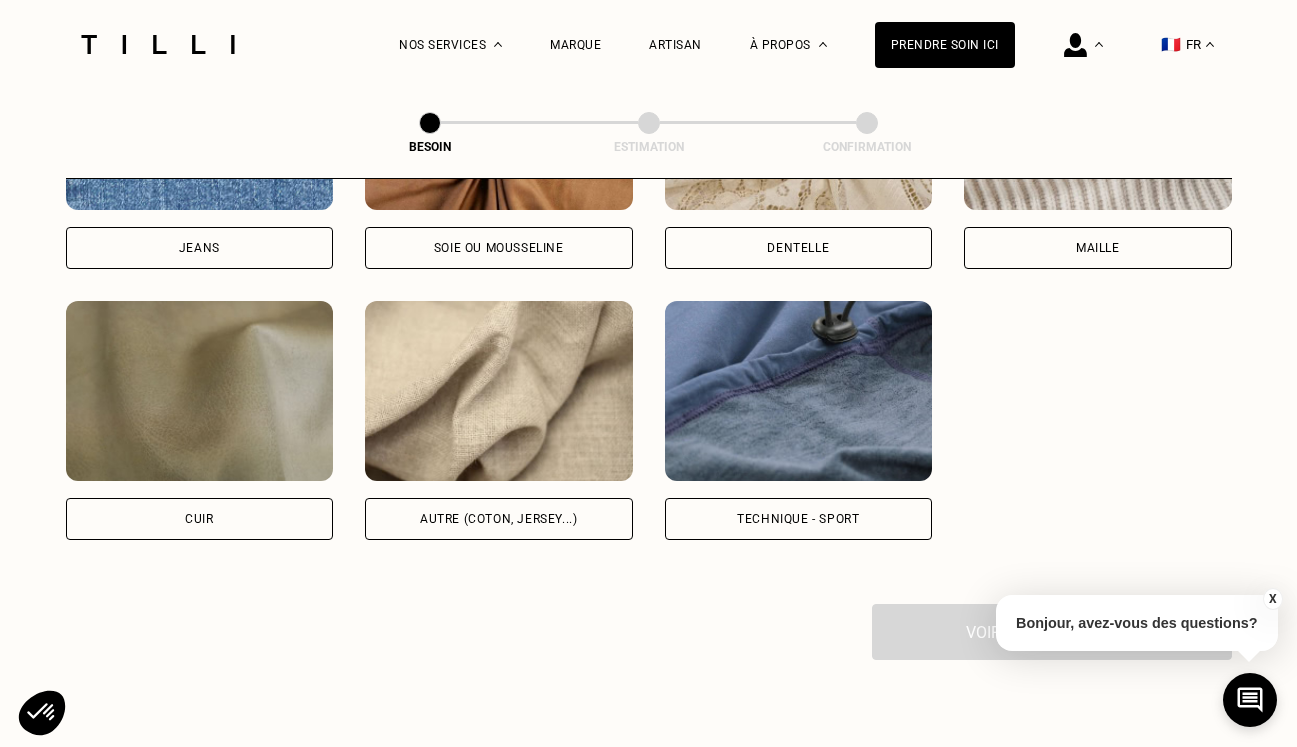 click on "Autre (coton, jersey...)" at bounding box center (498, 519) 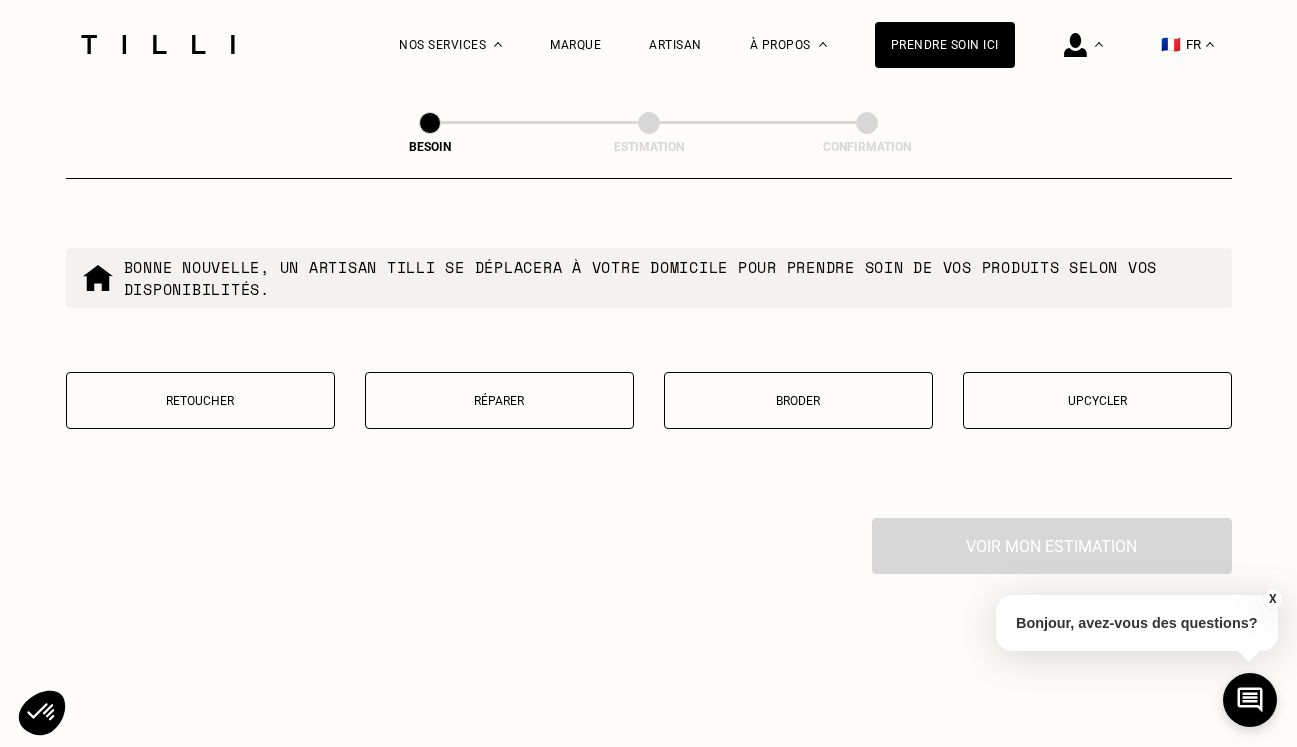 scroll, scrollTop: 3392, scrollLeft: 0, axis: vertical 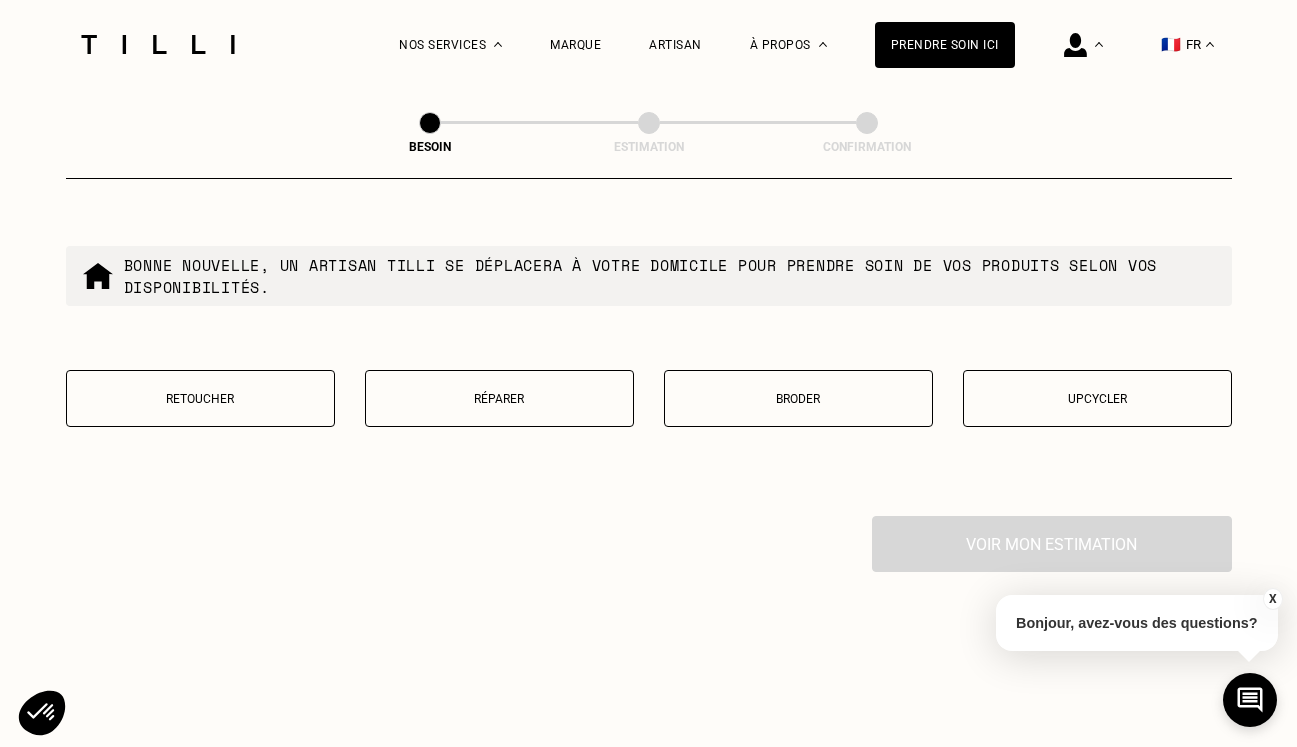 click on "Retoucher" at bounding box center (200, 399) 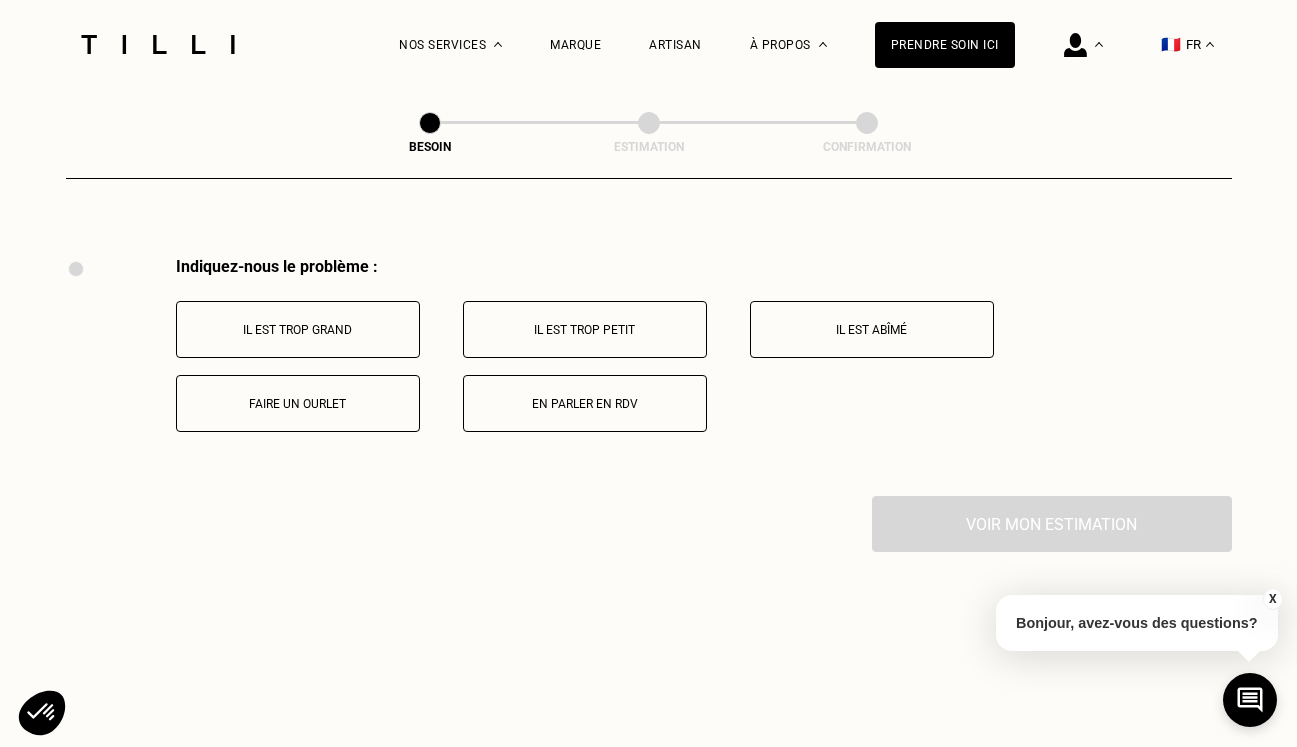 scroll, scrollTop: 3691, scrollLeft: 0, axis: vertical 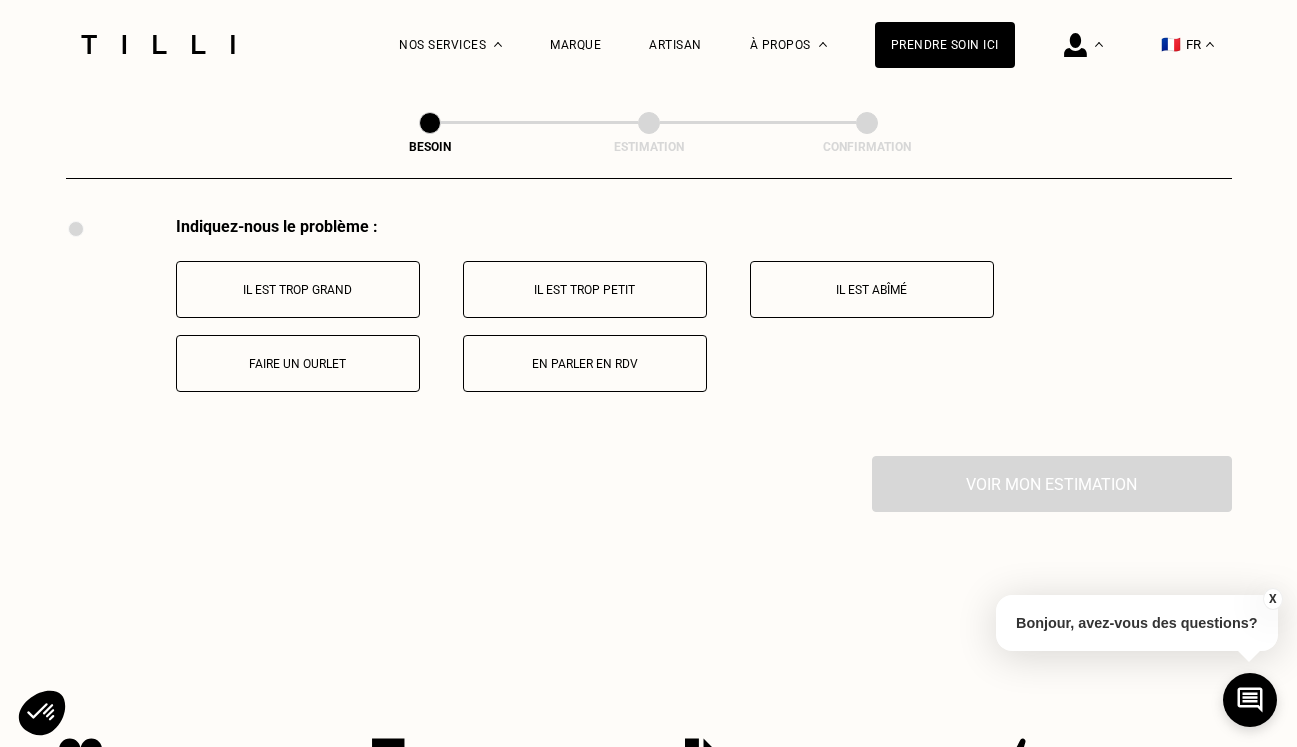 click on "Il est trop grand" at bounding box center (298, 290) 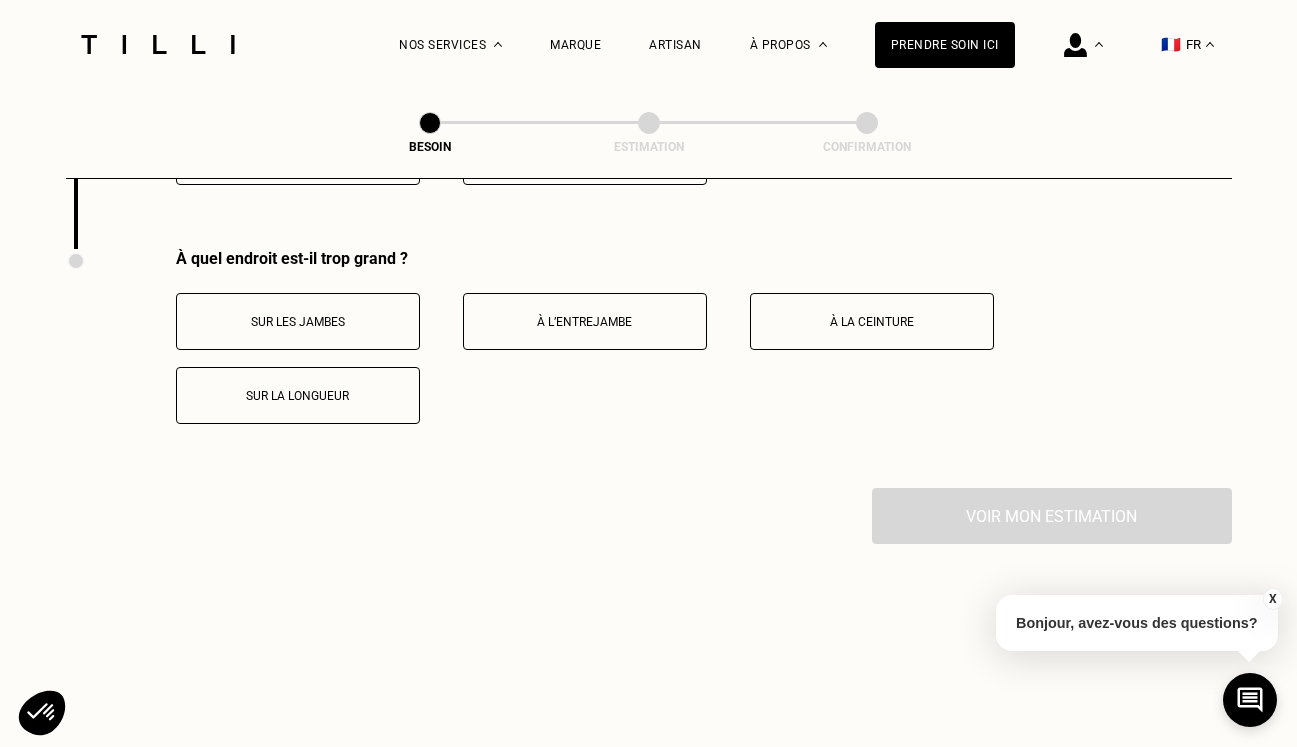 scroll, scrollTop: 3930, scrollLeft: 0, axis: vertical 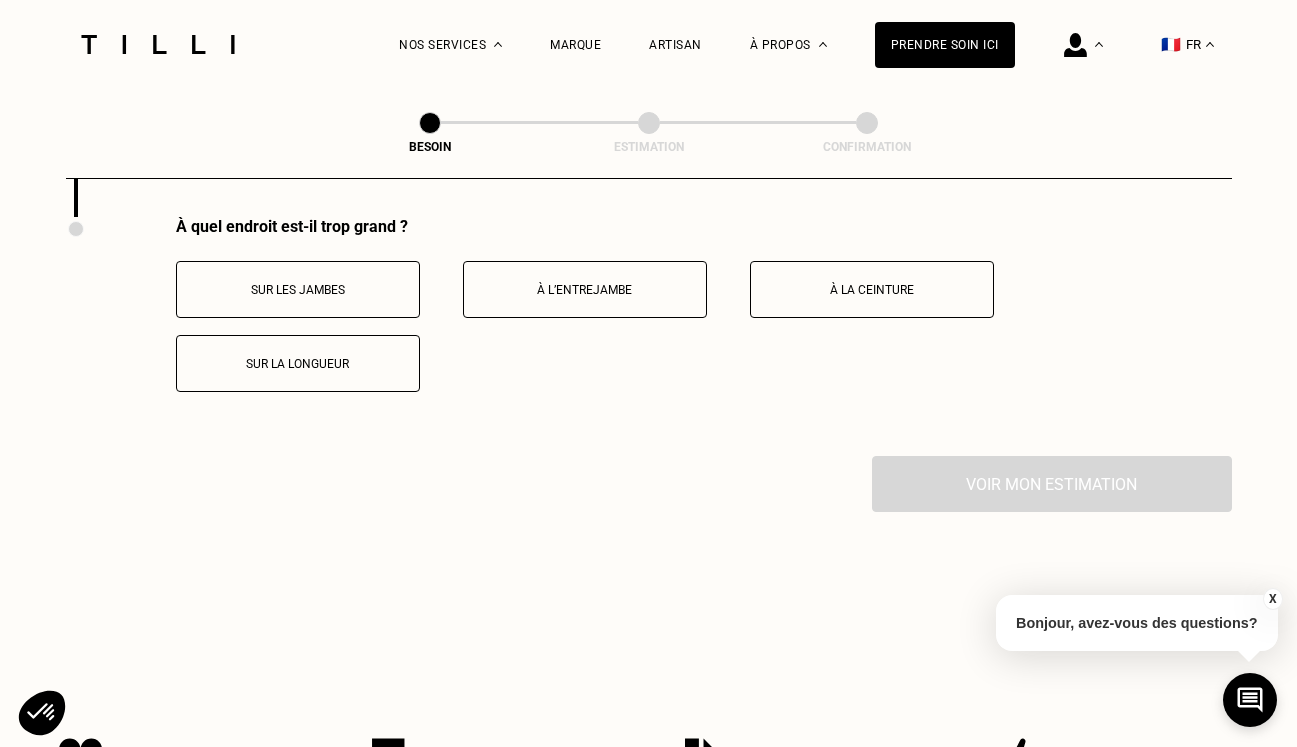 click on "Sur les jambes" at bounding box center [298, 290] 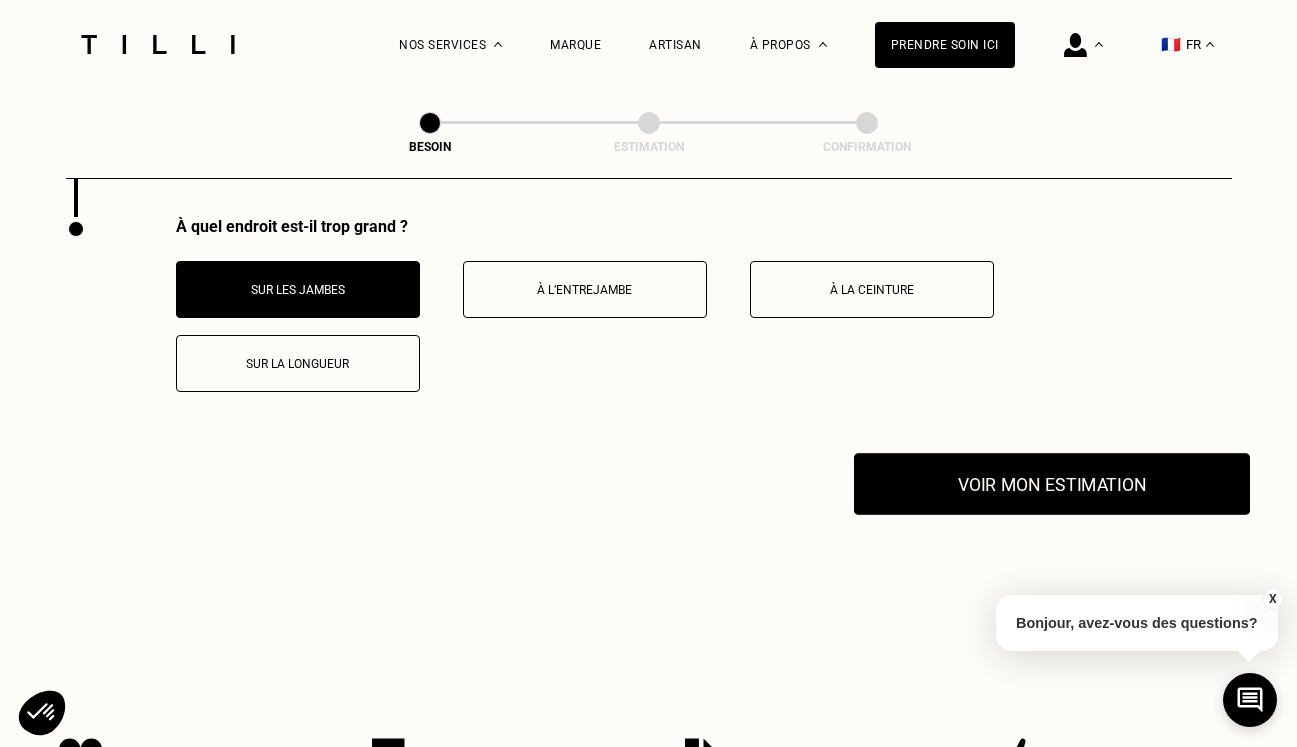 click on "Voir mon estimation" at bounding box center (1052, 484) 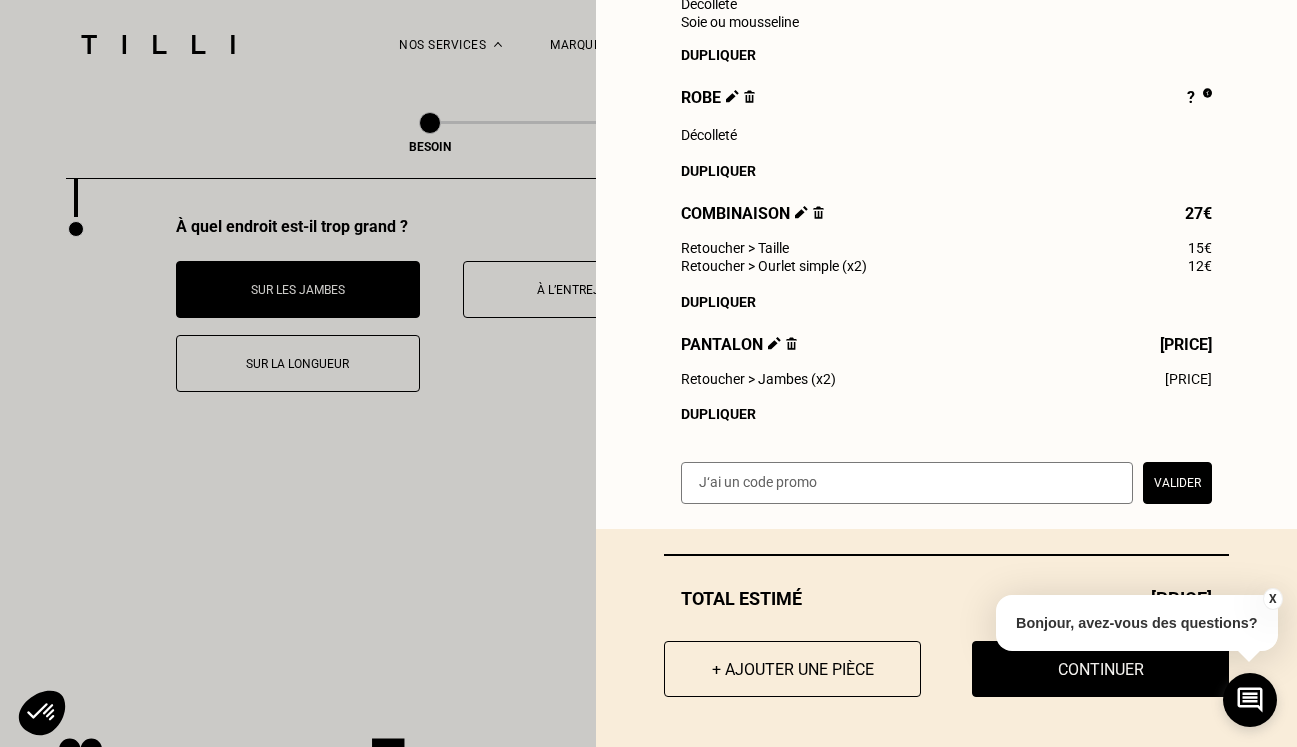 scroll, scrollTop: 464, scrollLeft: 0, axis: vertical 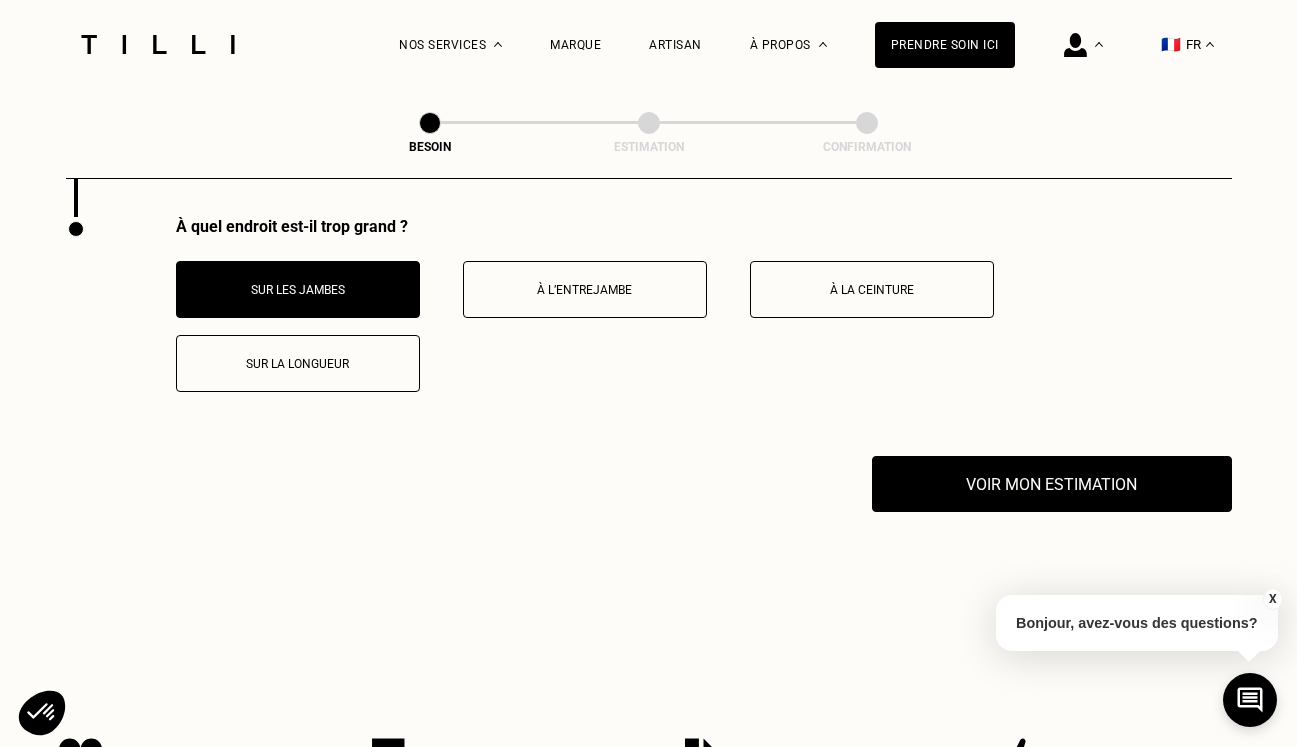 click on "X Bonjour, avez-vous des questions?" at bounding box center (1137, 620) 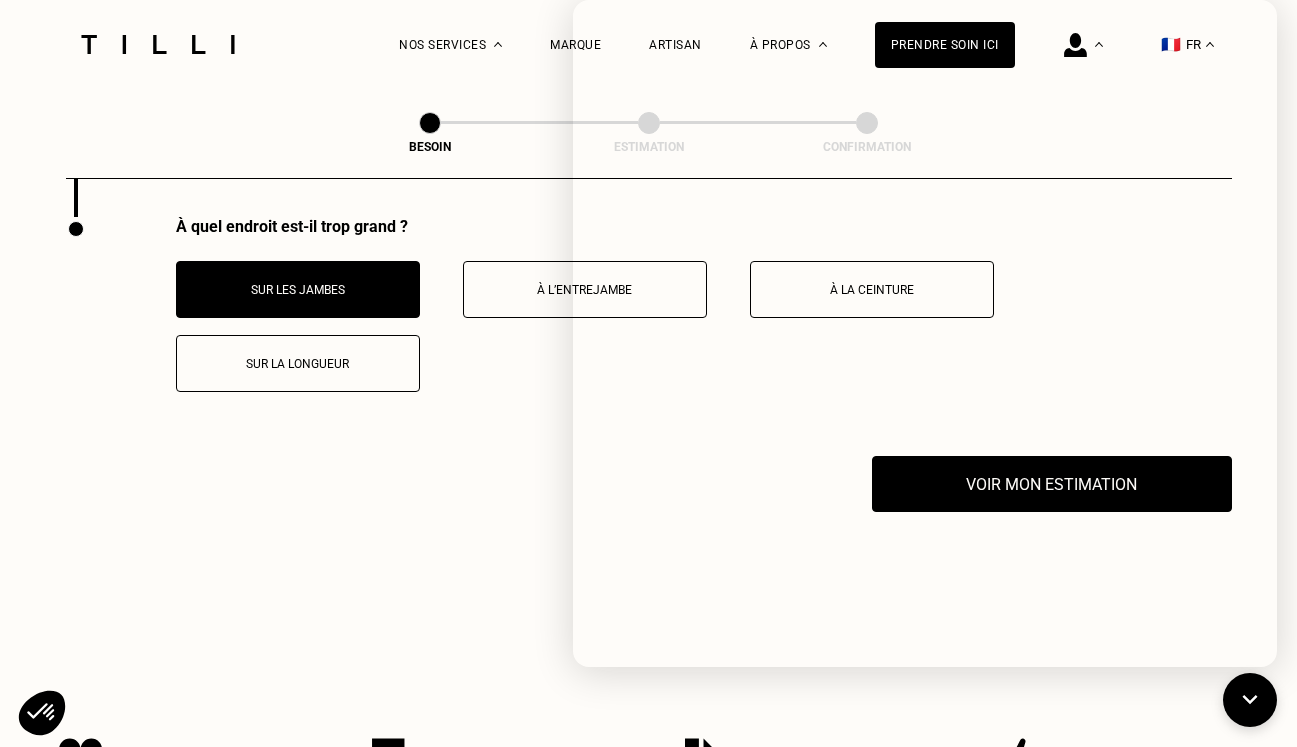 click on "Besoin Estimation Confirmation Dites nous de quoi vous avez besoin en 2 minutes top chrono Chez Tilli nous faisons appel aux meilleurs artisans couturiers , maroquiniers et cordonniers français pour prendre soin de vos objets du quotidien. Catégorie Vêtements Intérieur Accessoires Chaussures Quelle pièce ? Pantalon Manteau & Veste Robe Haut Tailleur Pull & gilet Combinaison Jupe Robe de mariée Maillot de bain Lingerie Bonnet, écharpe, gants Accessoires Quelle matière ? Certaines matières nécessitent un savoir-faire et des outils spécifiques. Si besoin, nous mobiliserons un spécialiste pour prendre soin de vos pièces. Pas d’inquiétude, le prix reste le même. Jeans Soie ou mousseline Dentelle Maille Attention ! Pour le moment, nous traitons que le cuir léger comme les hauts & pantalons (pas de blouson). Cuir Autre (coton, jersey...) Technique - Sport Localisation Quel est votre pays ? 🇩🇪 Allemagne 🇦🇹 Autriche 🇧🇪 Belgique 🇧🇬 Bulgarie 🇨🇾 Chypre" at bounding box center (648, -1605) 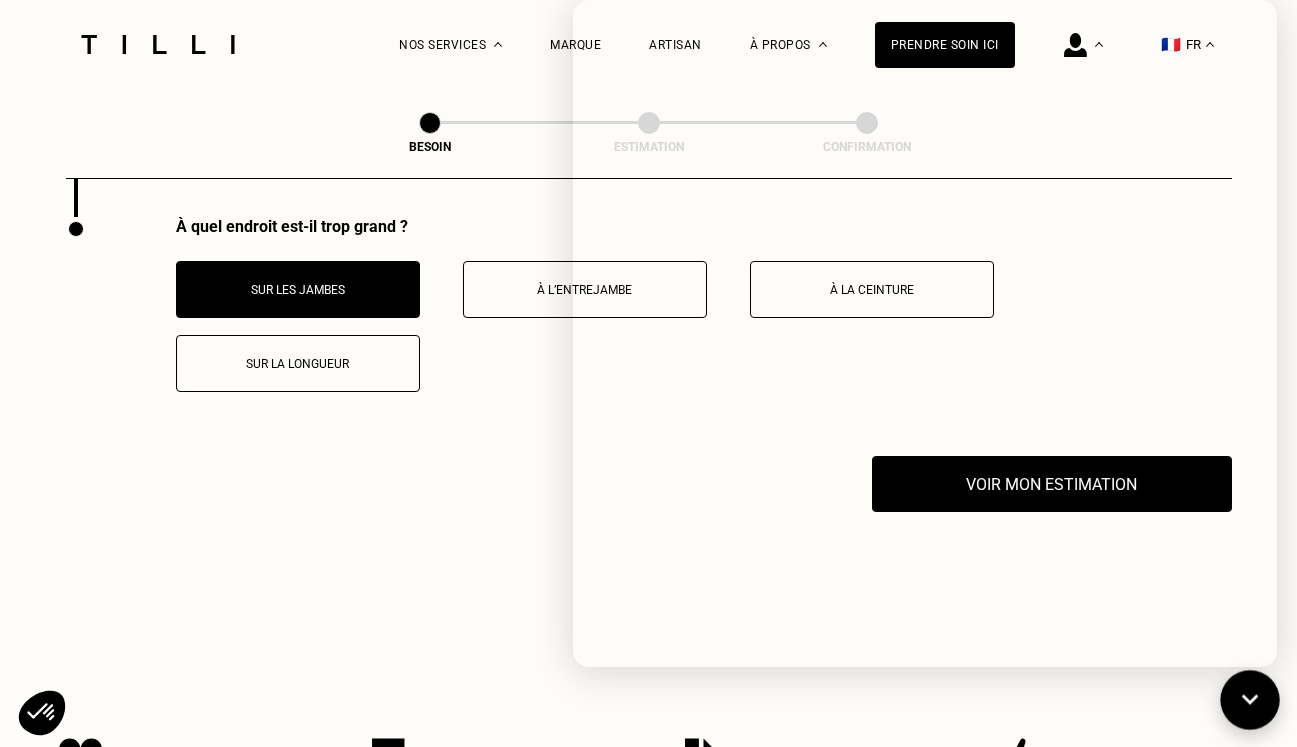 click 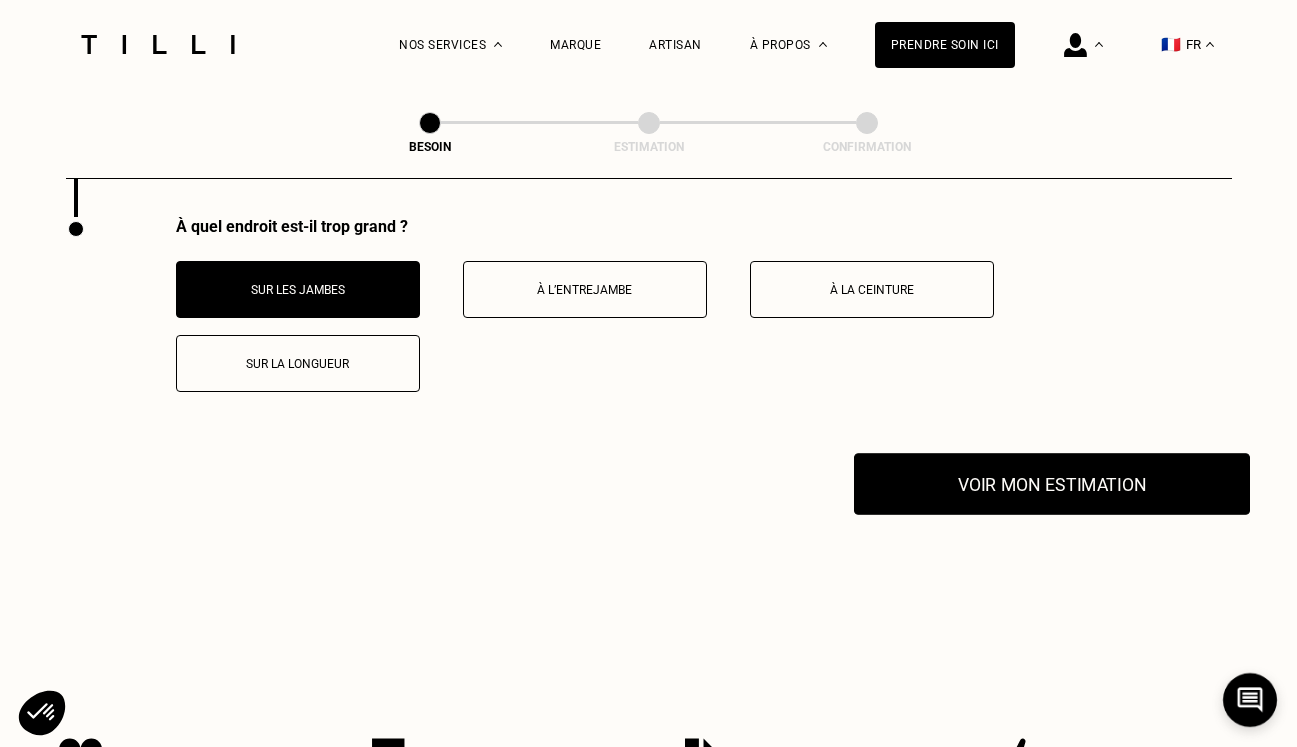 click on "Voir mon estimation" at bounding box center (1052, 484) 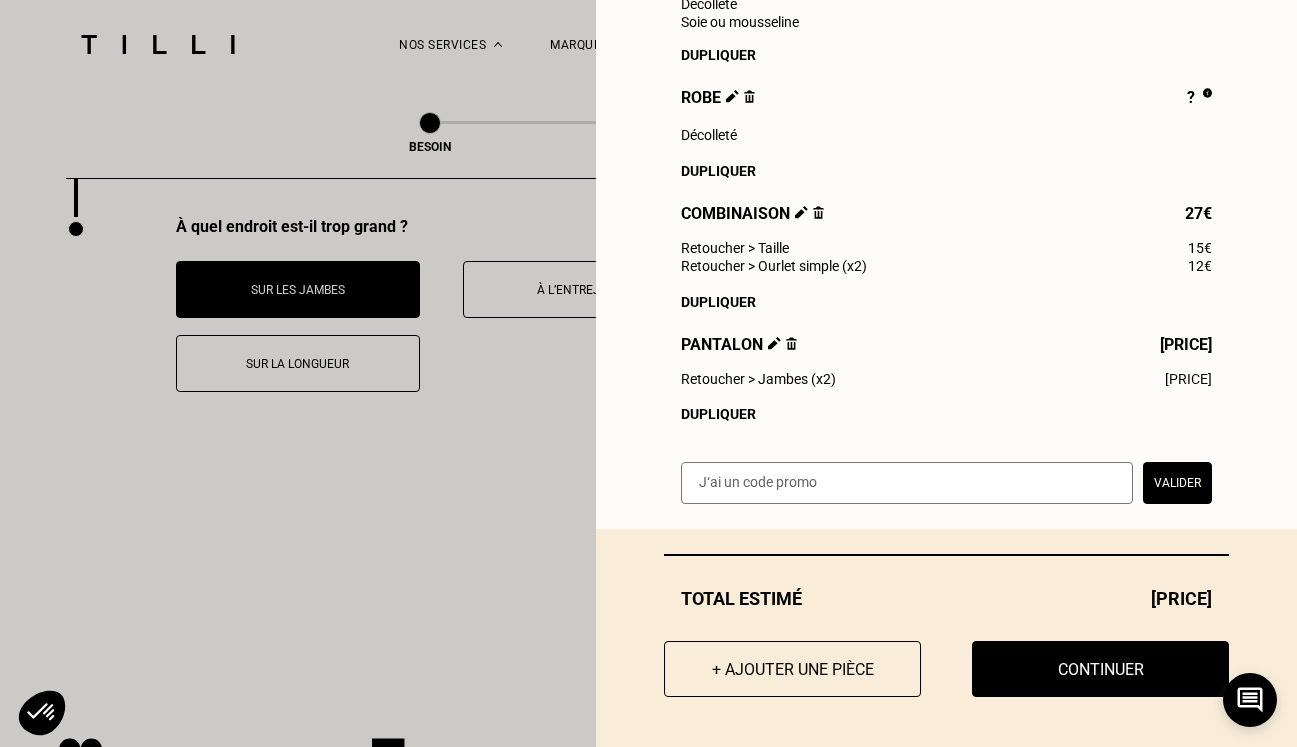 scroll, scrollTop: 464, scrollLeft: 0, axis: vertical 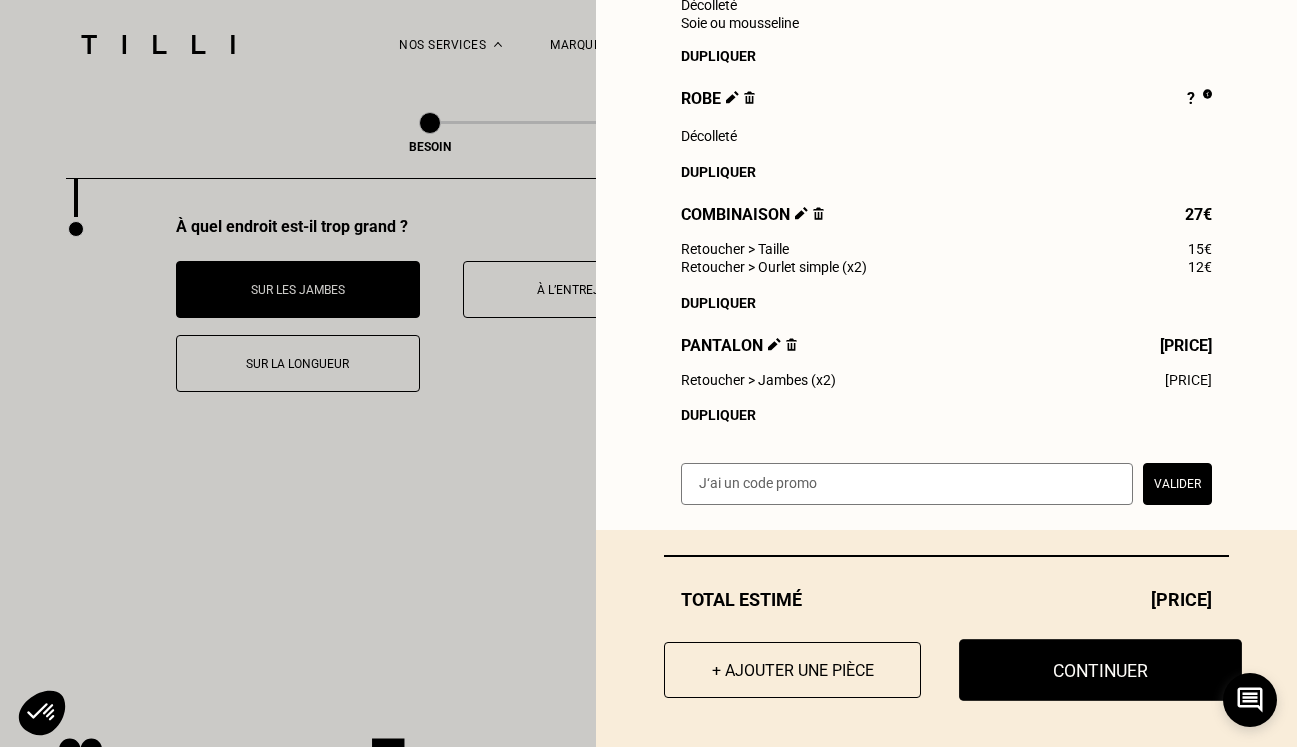click on "Continuer" at bounding box center [1100, 670] 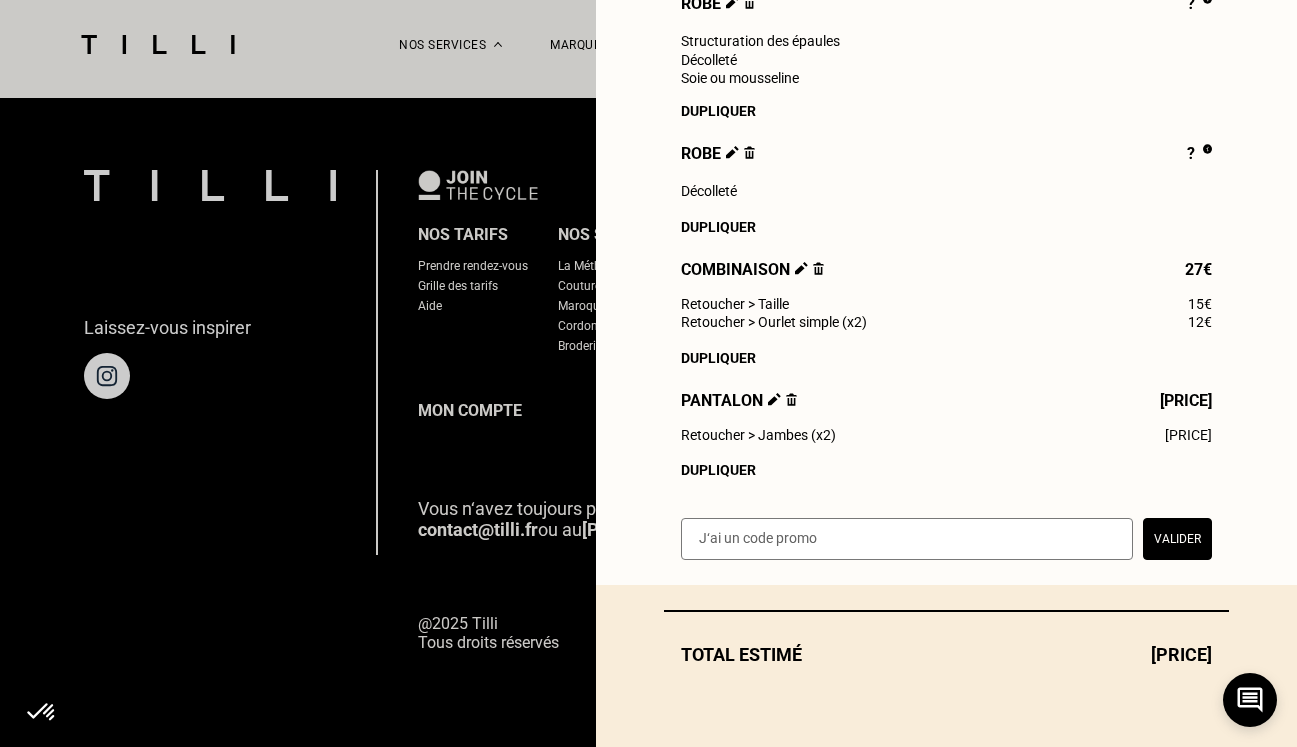 scroll, scrollTop: 1275, scrollLeft: 0, axis: vertical 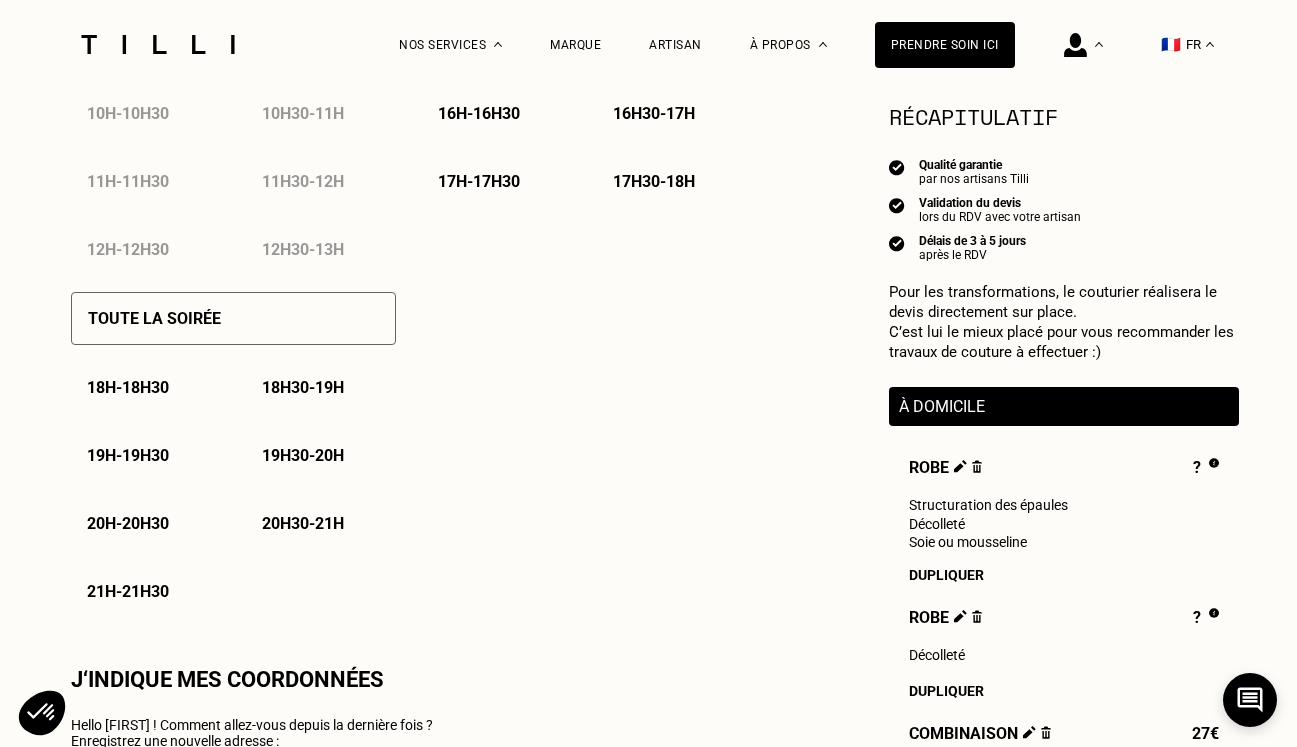 type on "[PHONE]" 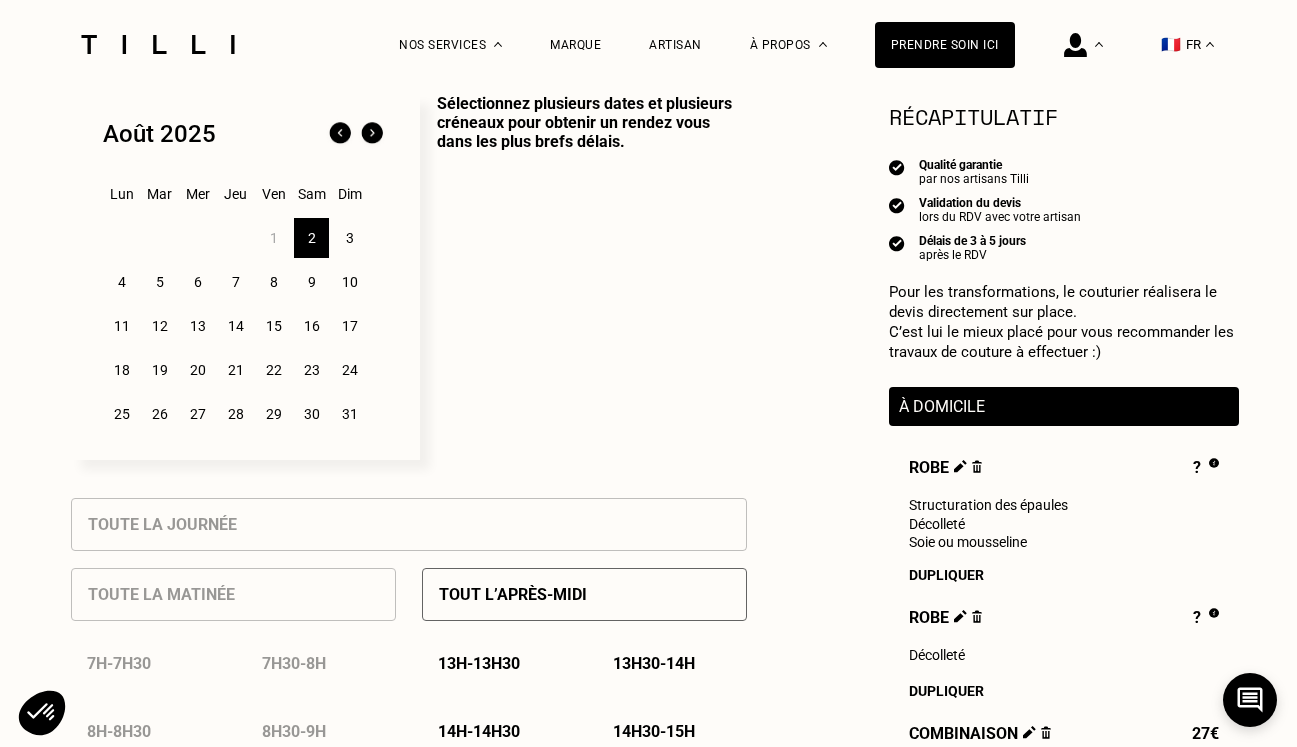 scroll, scrollTop: 525, scrollLeft: 0, axis: vertical 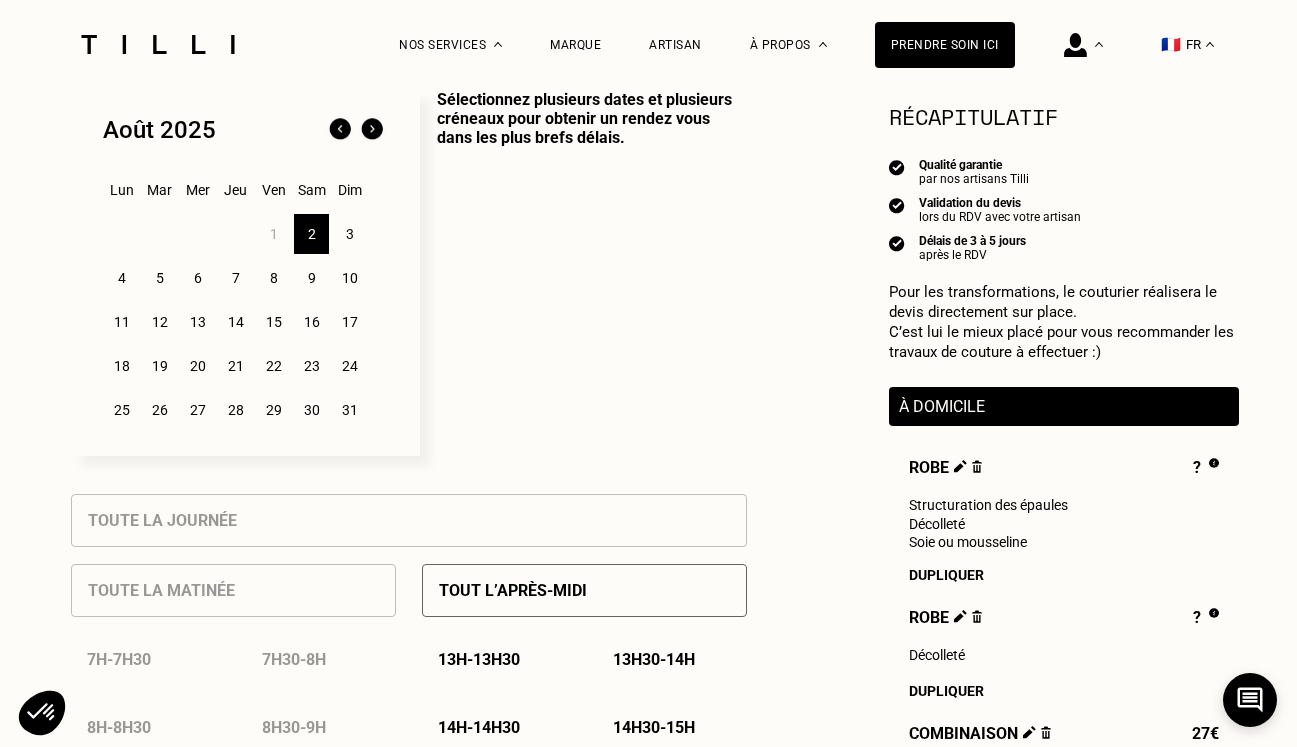 click on "3" at bounding box center [349, 234] 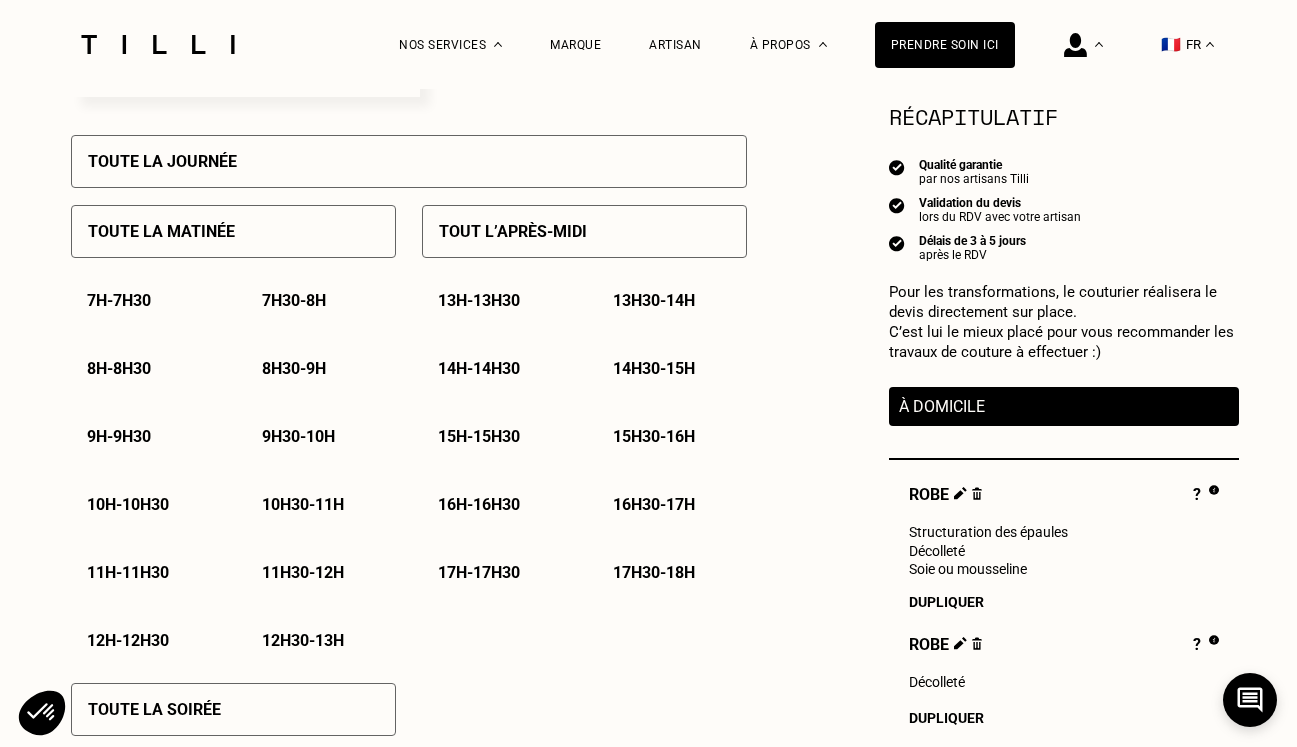 scroll, scrollTop: 906, scrollLeft: 0, axis: vertical 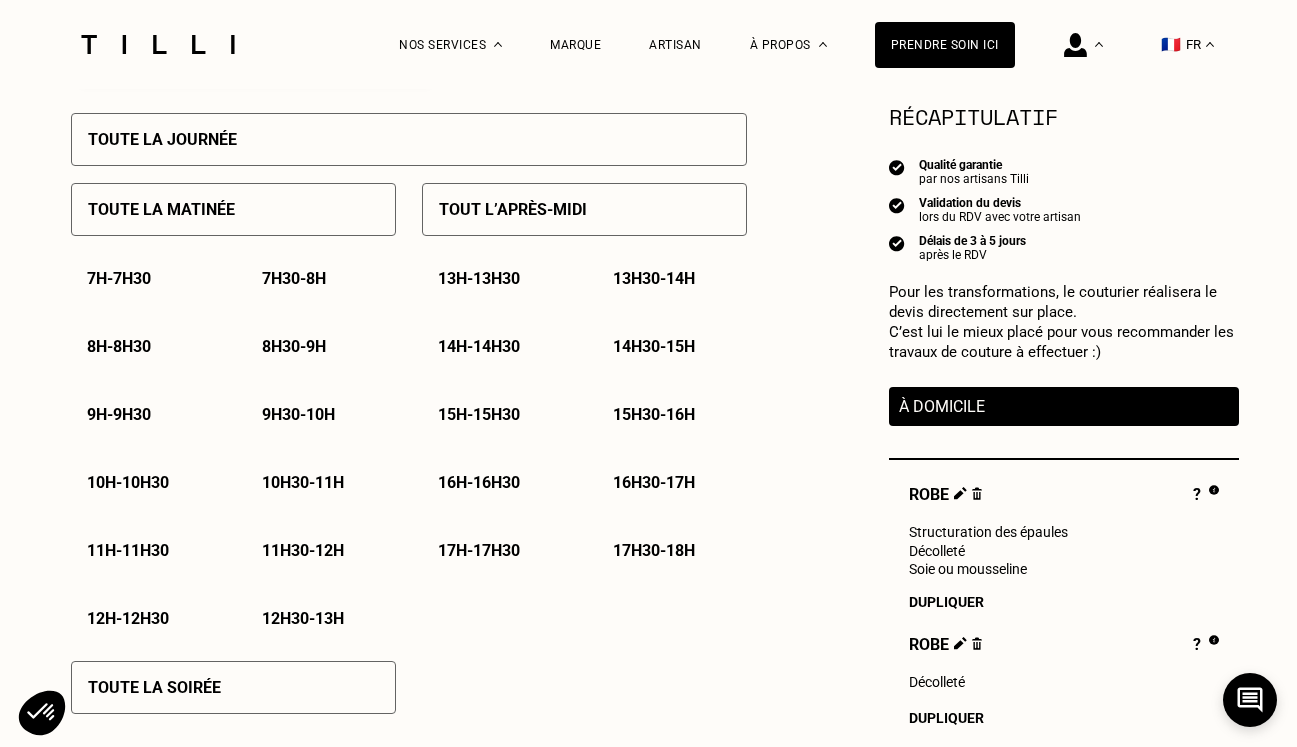 click on "[TIME]  -  [TIME]" at bounding box center (128, 550) 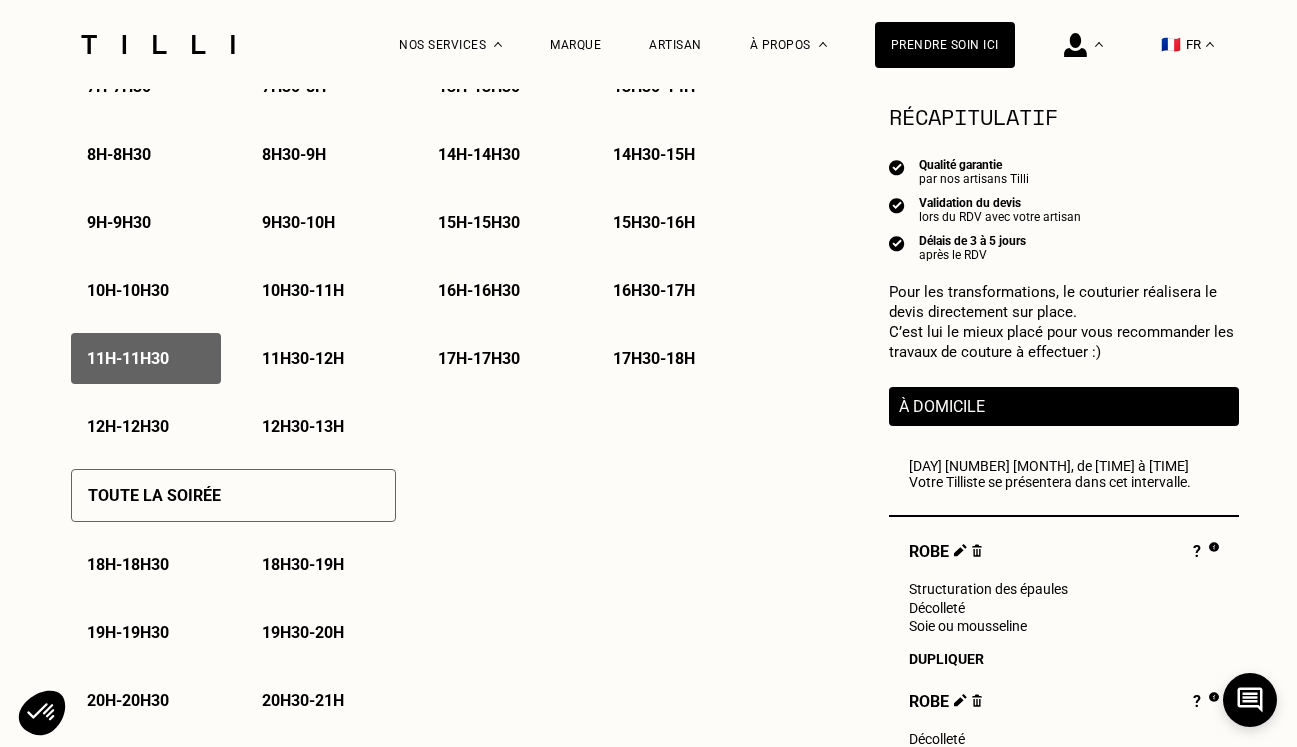 scroll, scrollTop: 1105, scrollLeft: 0, axis: vertical 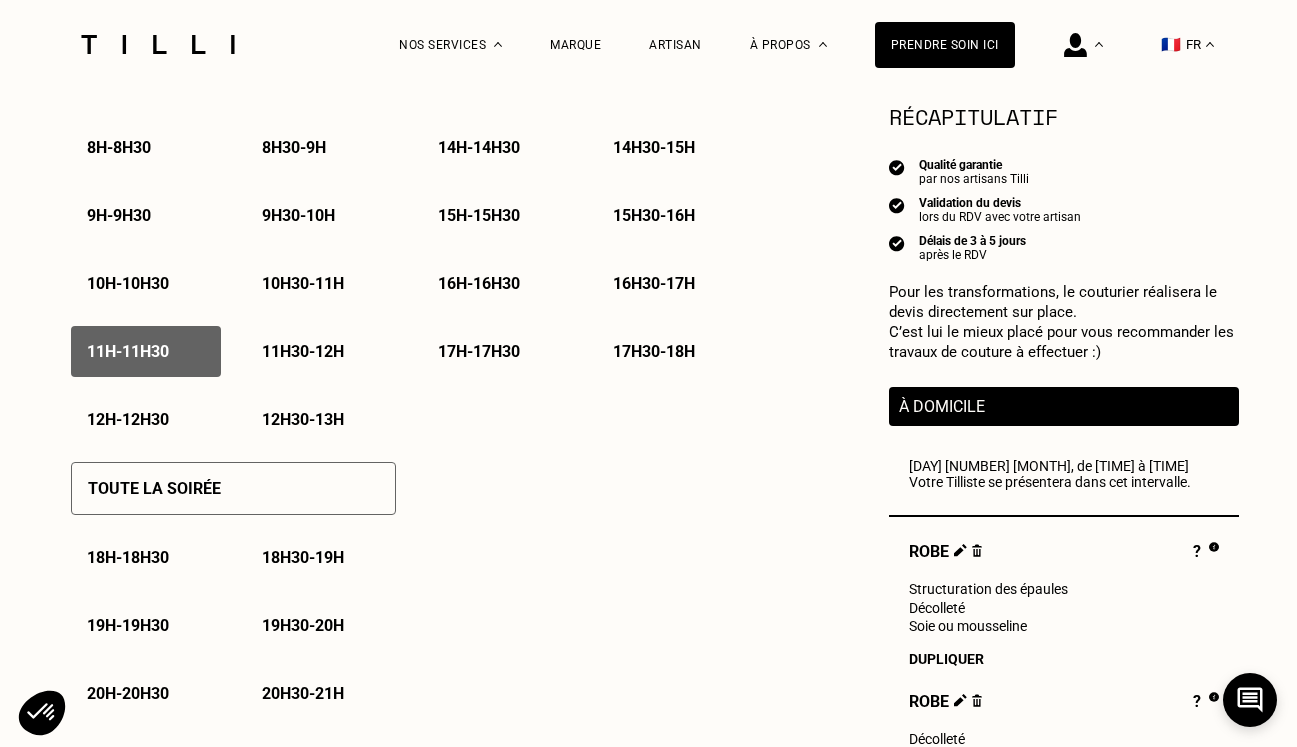 click on "[TIME]  -  [TIME]" at bounding box center (146, 419) 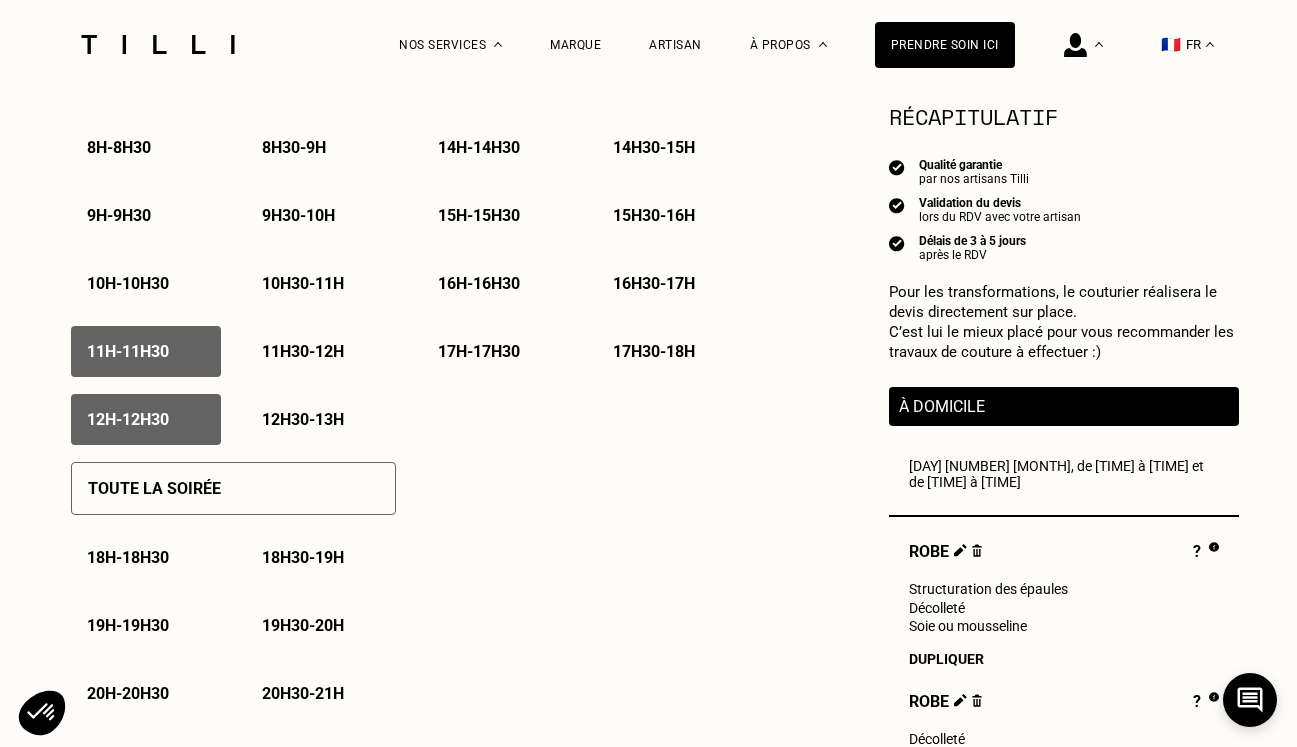 click on "[TIME]  -  [TIME]" at bounding box center (146, 351) 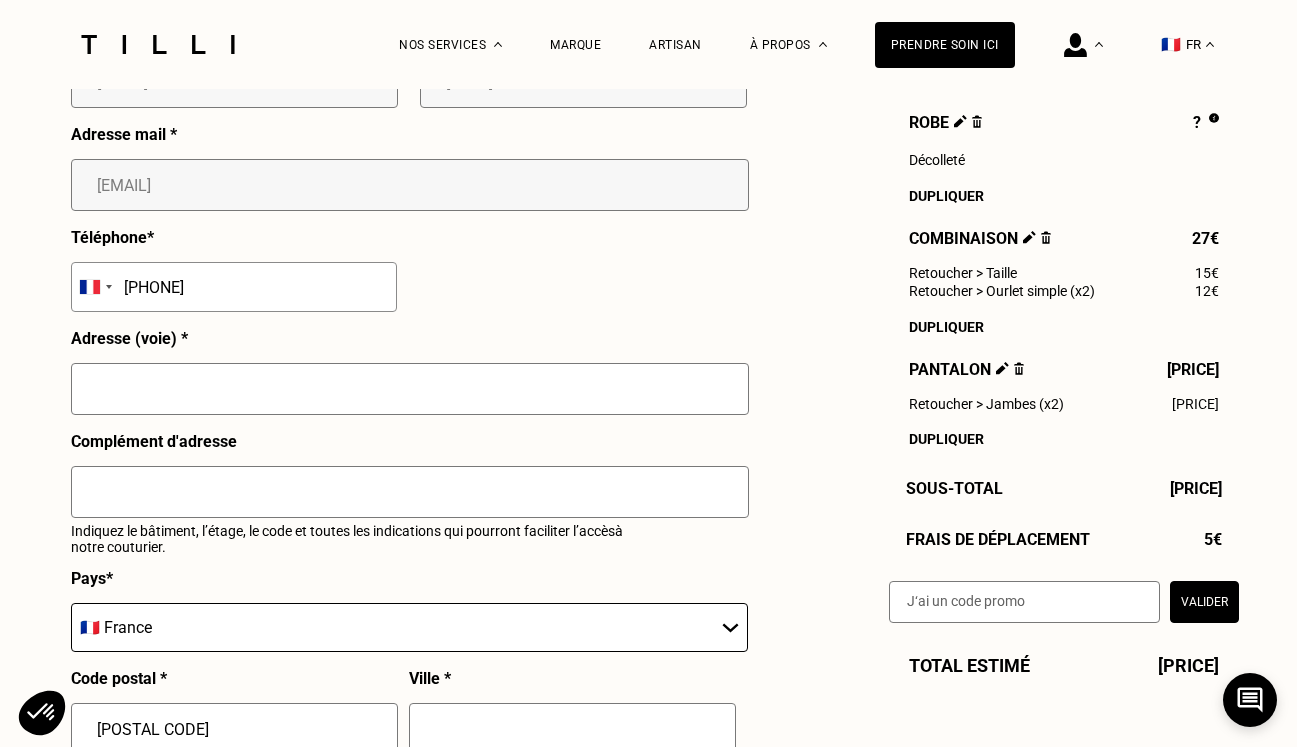 scroll, scrollTop: 2035, scrollLeft: 0, axis: vertical 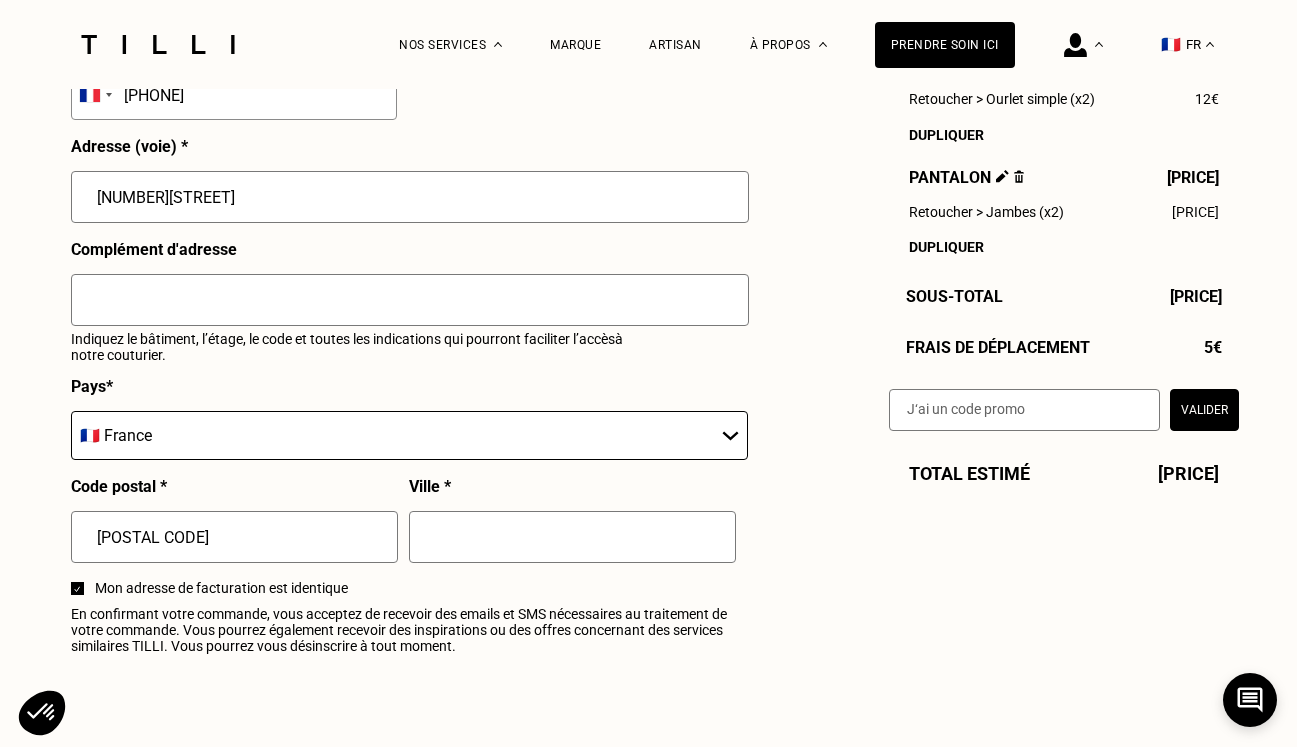type on "[NUMBER][STREET]" 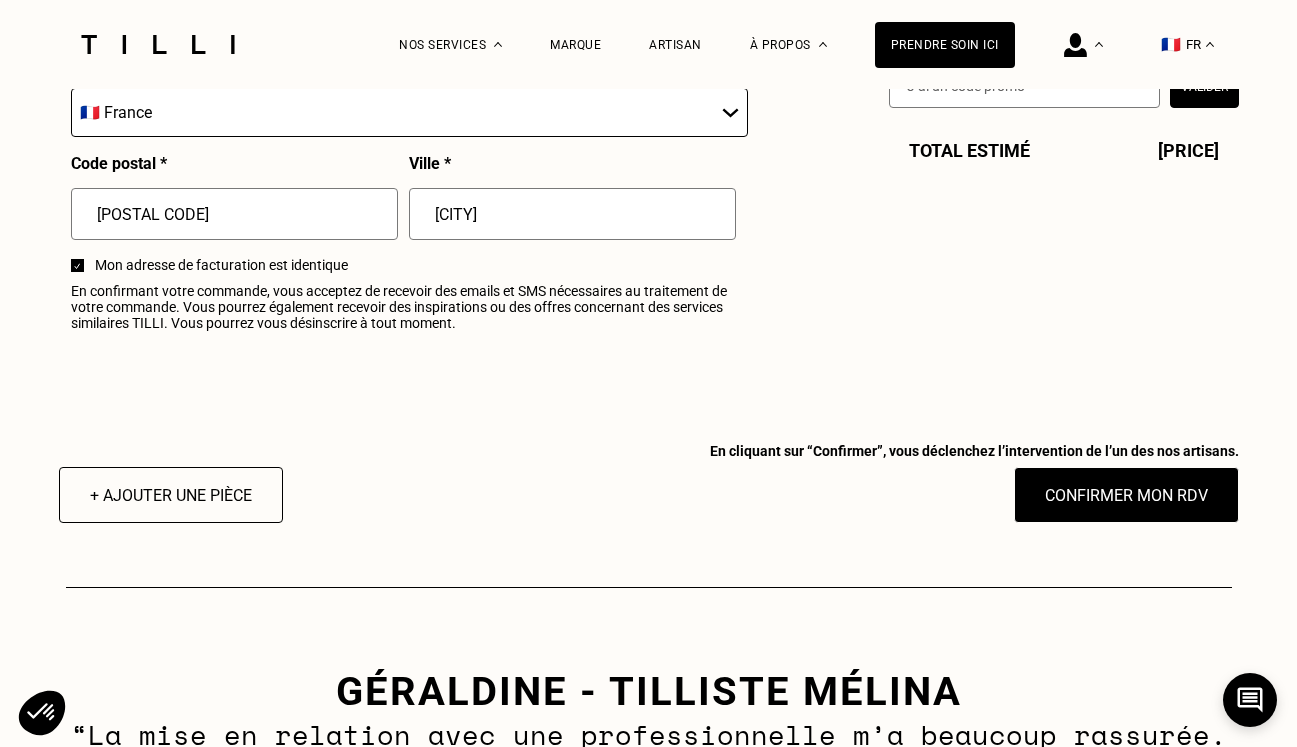 scroll, scrollTop: 2533, scrollLeft: 0, axis: vertical 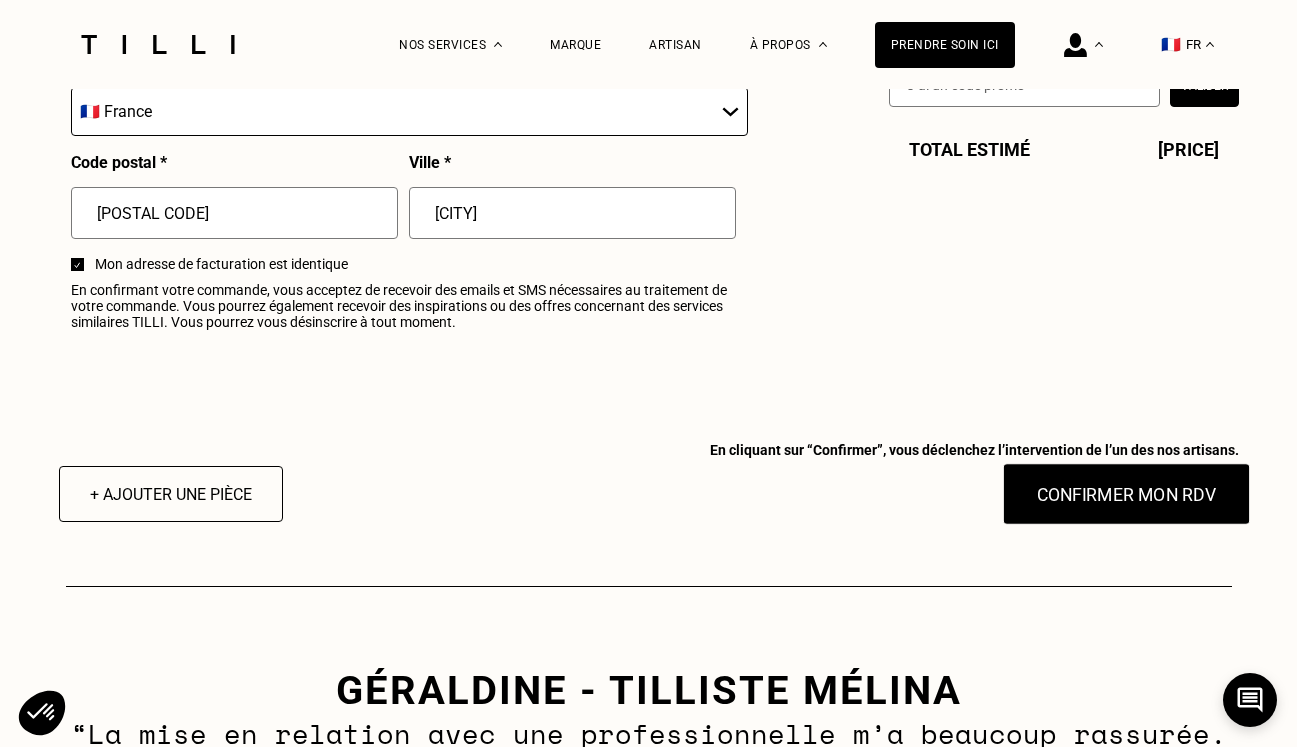type on "[CITY]" 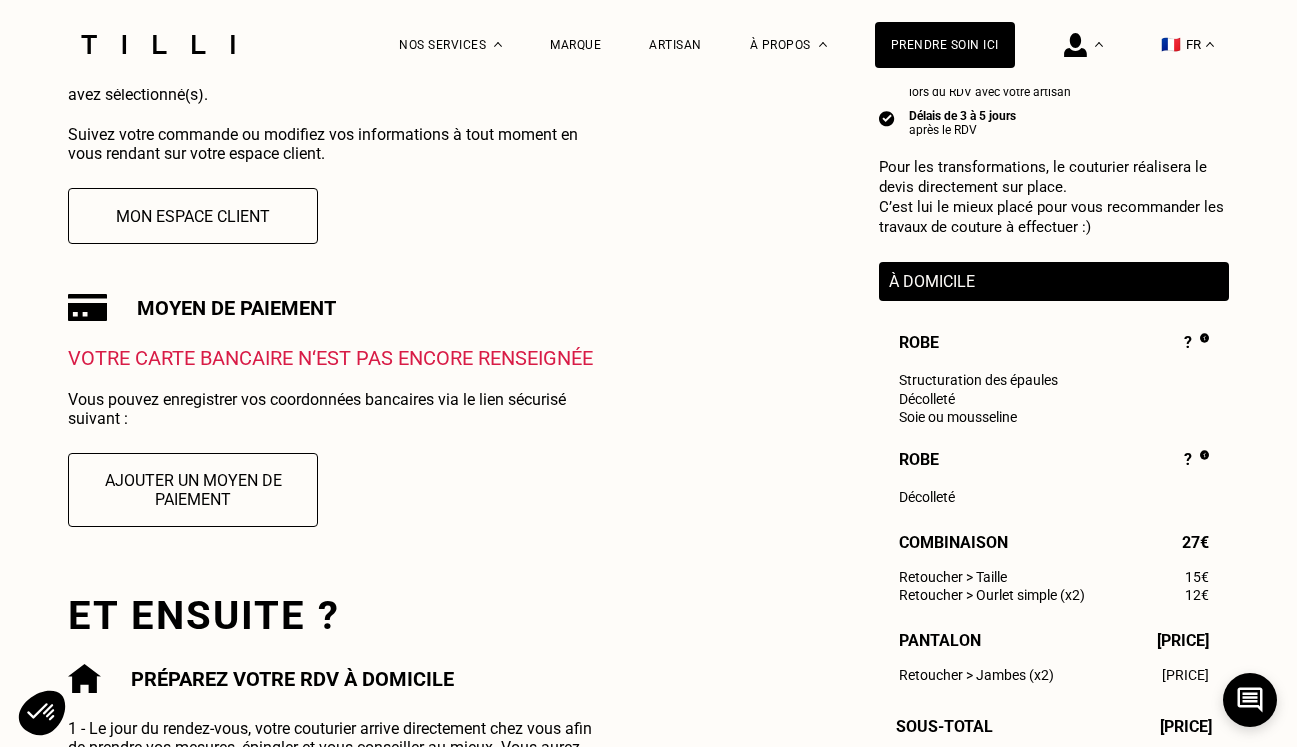 scroll, scrollTop: 513, scrollLeft: 0, axis: vertical 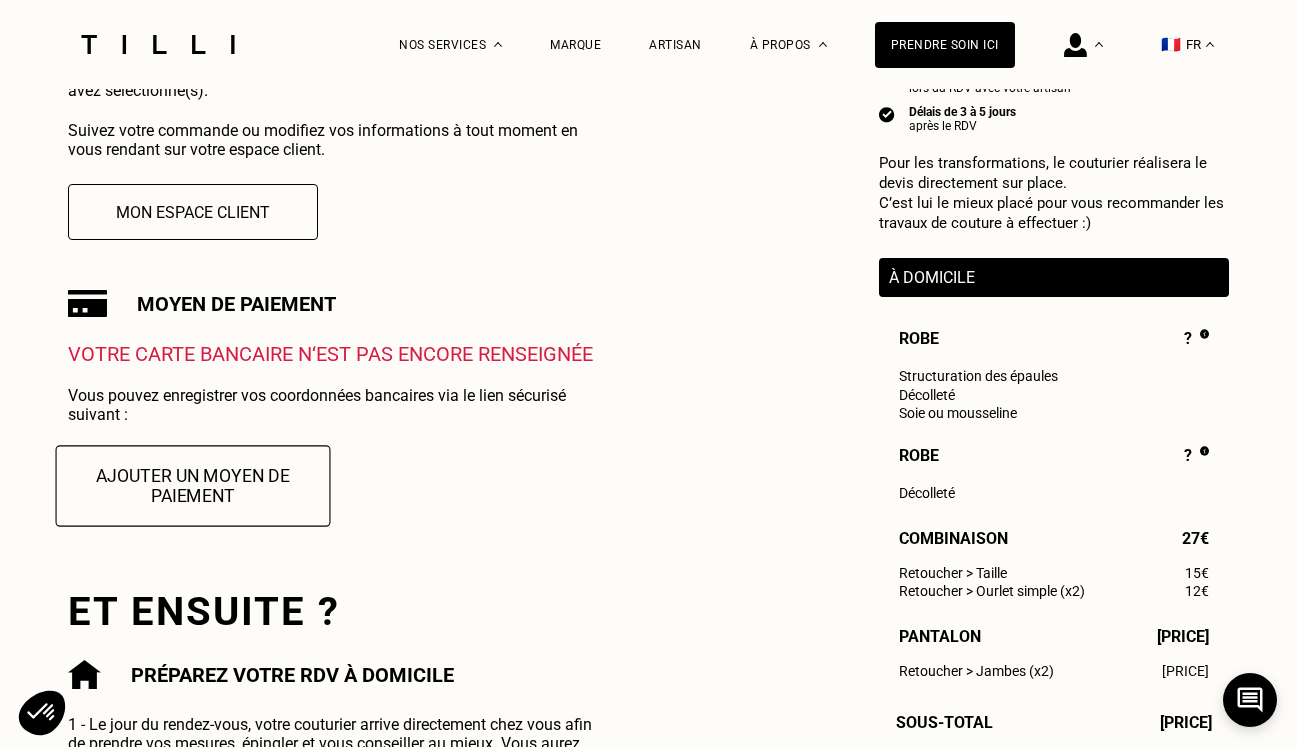 click on "Ajouter un moyen de paiement" at bounding box center (193, 485) 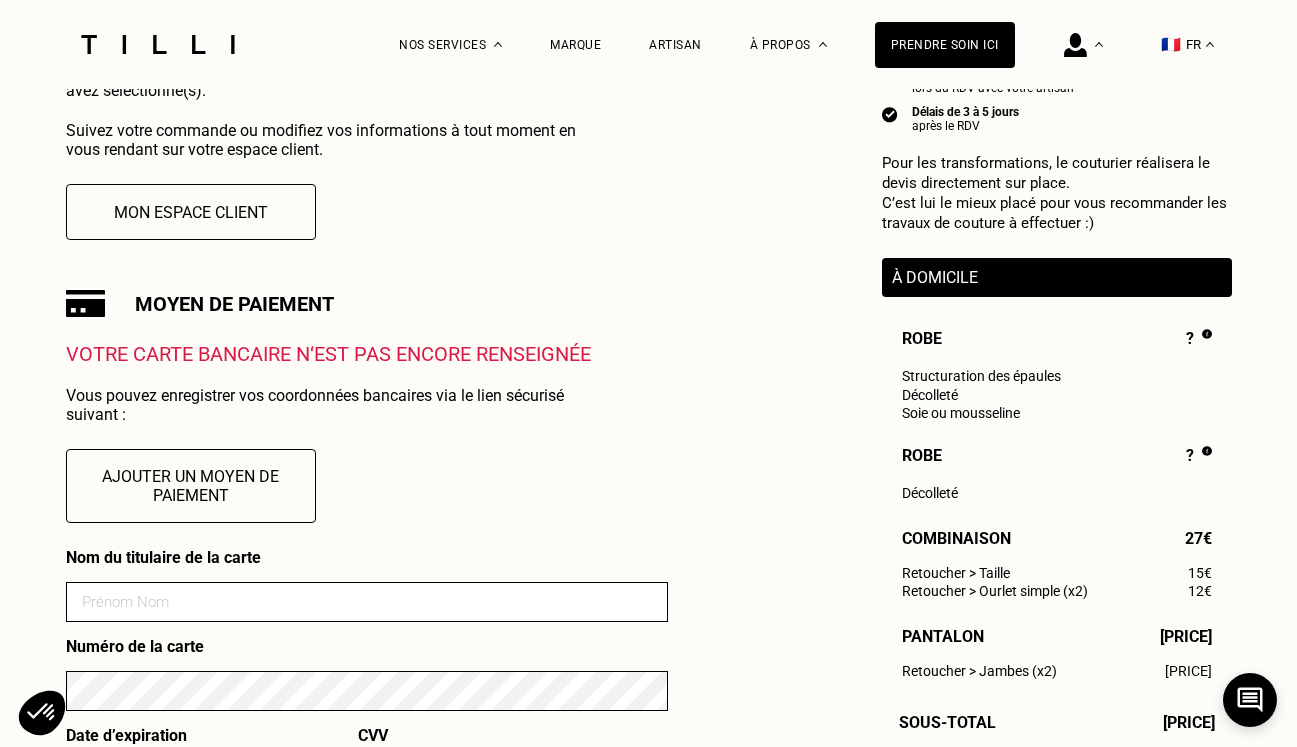 click at bounding box center [367, 602] 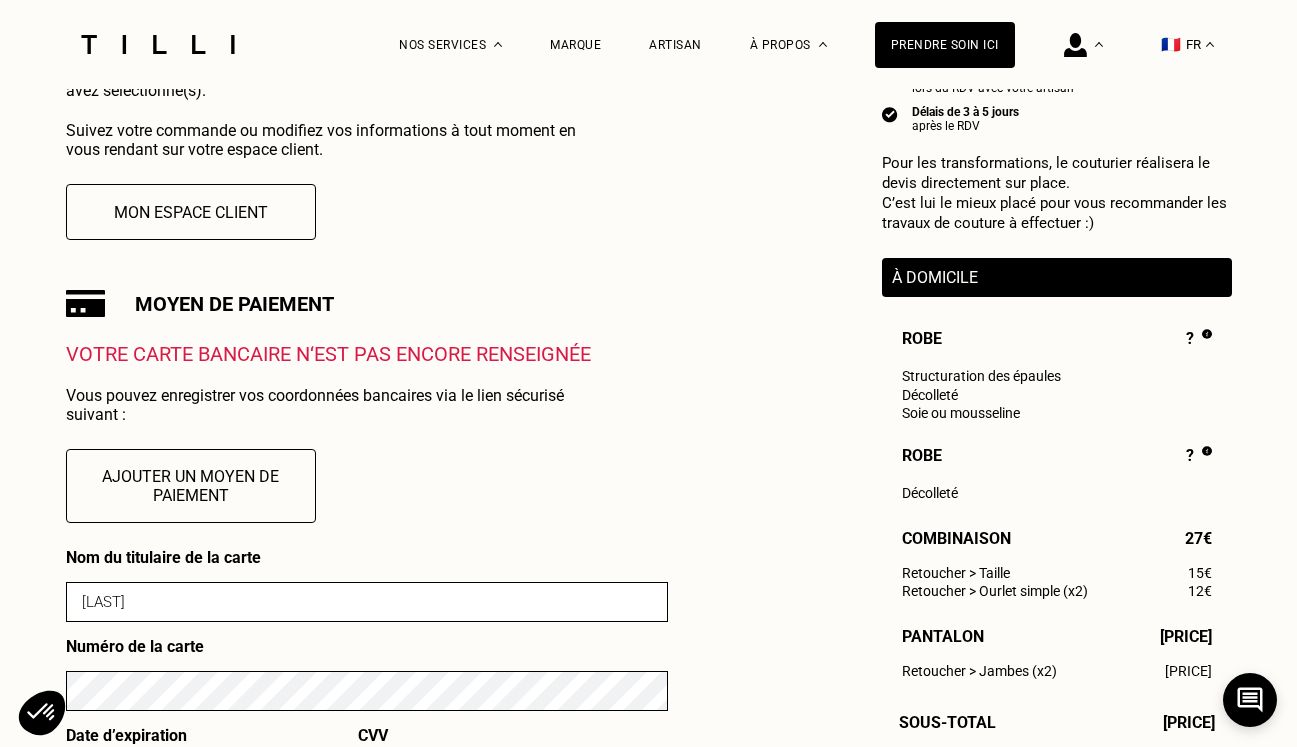 type on "[MONTH]/[YEAR]" 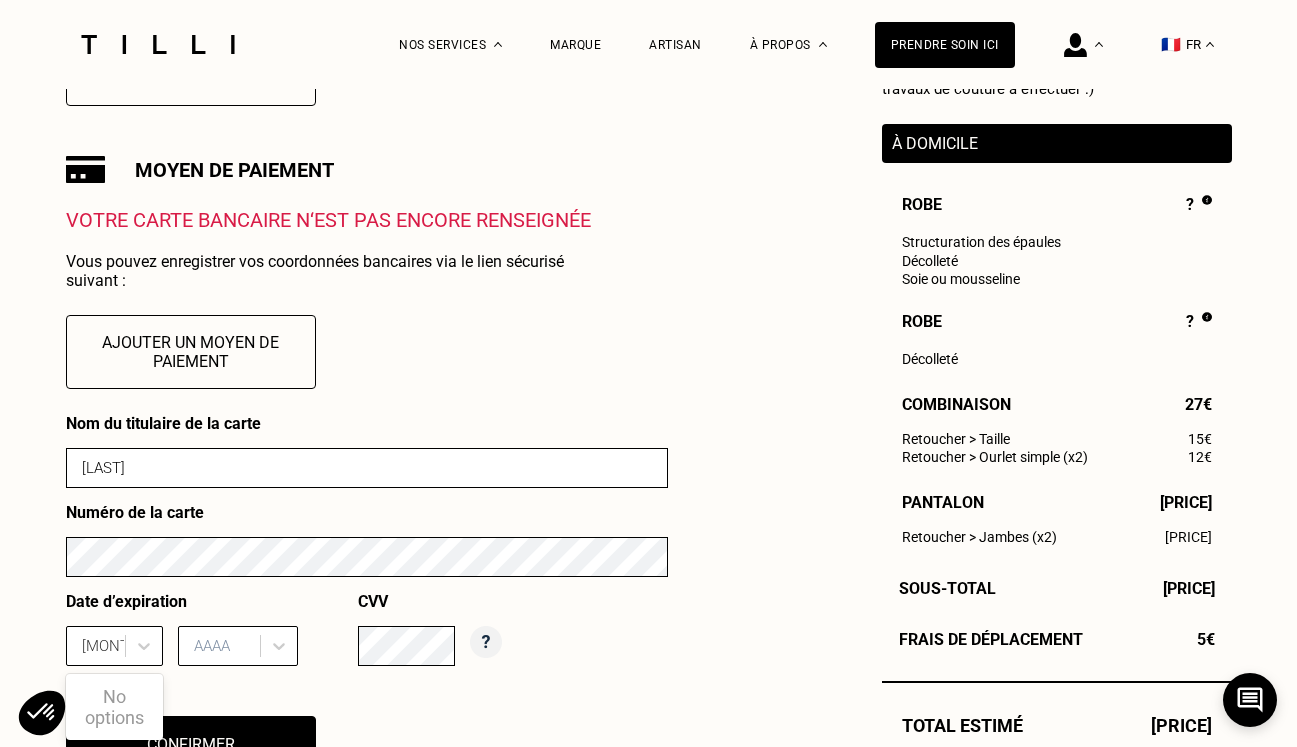 scroll, scrollTop: 648, scrollLeft: 0, axis: vertical 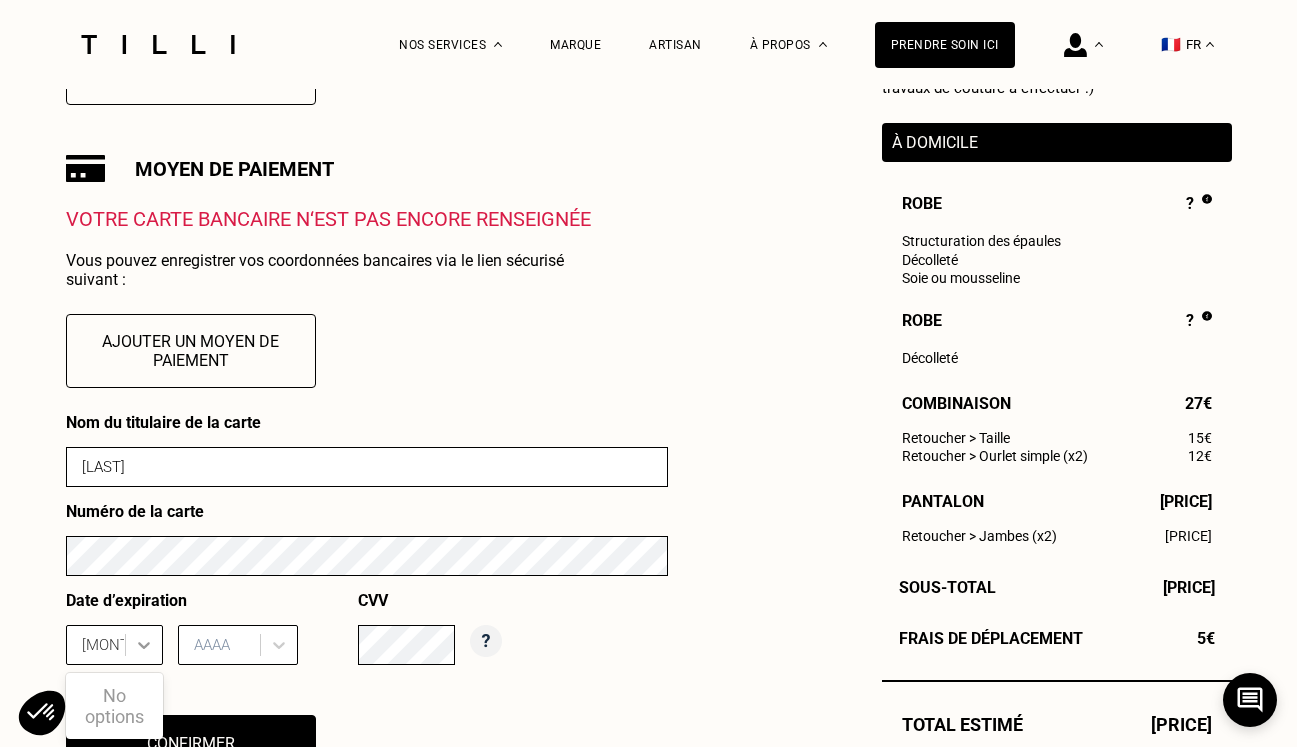 type 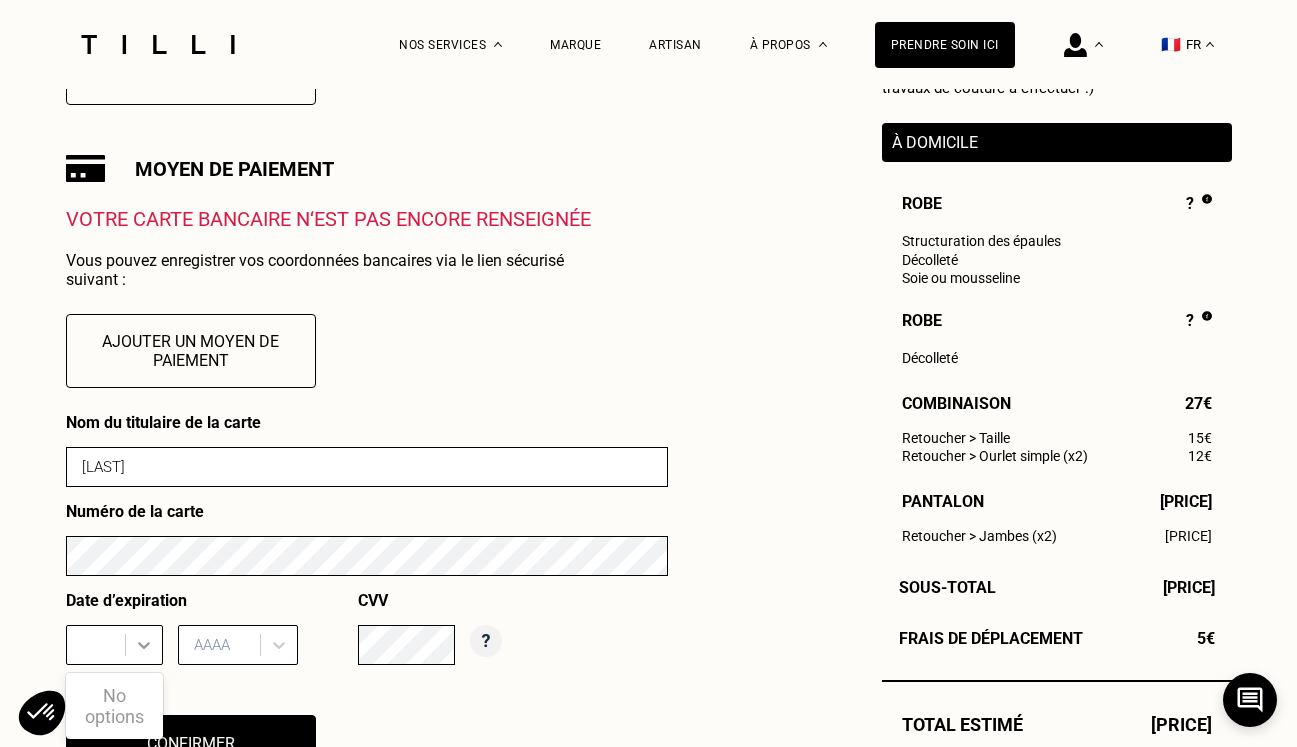 click 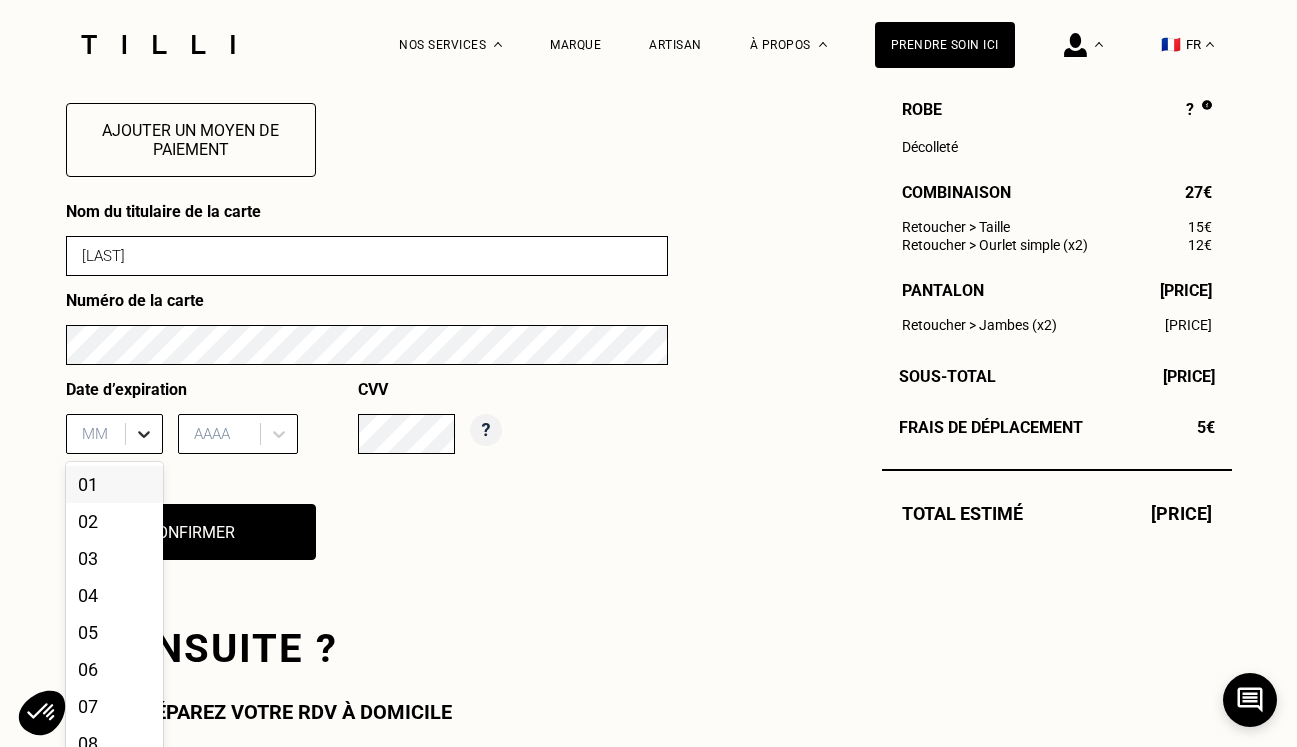 click on "01, 1 of 12. 12 results available. Use Up and Down to choose options, press Enter to select the currently focused option, press Escape to exit the menu, press Tab to select the option and exit the menu. MM 01 02 03 04 05 06 07 08 09 10 11 12" at bounding box center [114, 434] 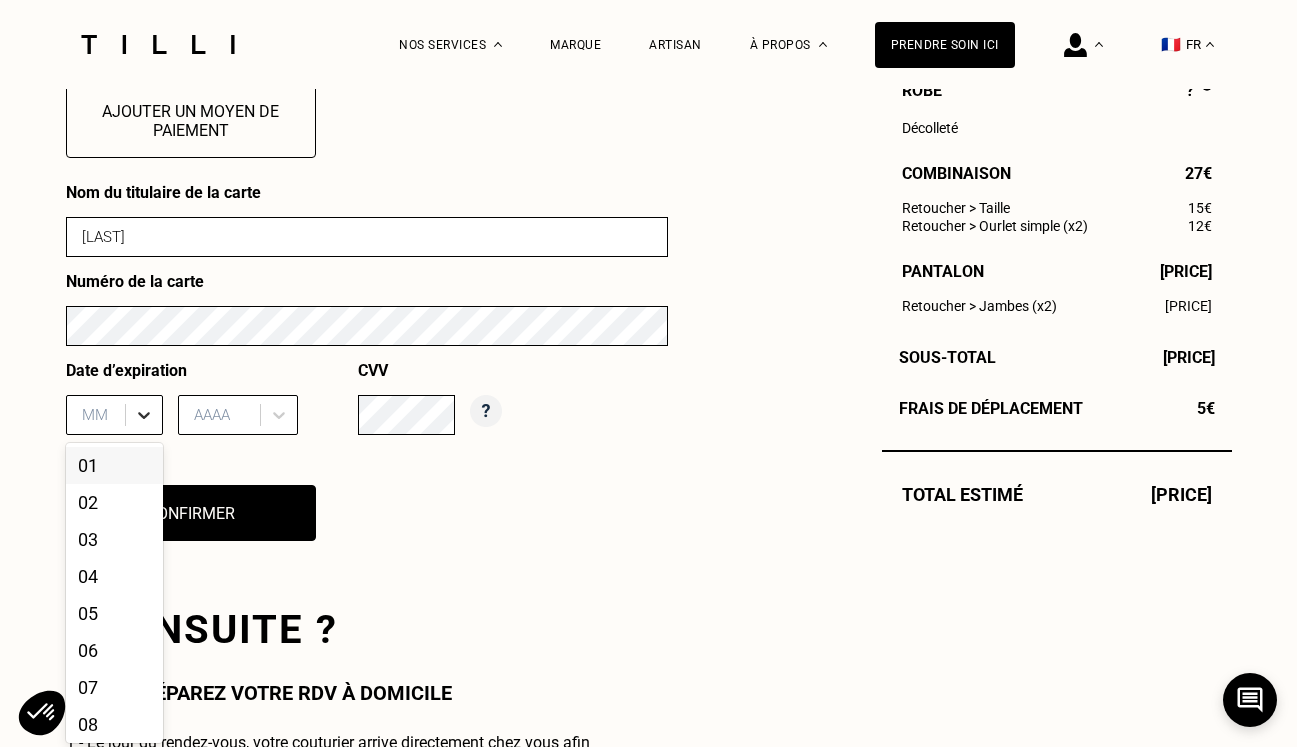 scroll, scrollTop: 882, scrollLeft: 0, axis: vertical 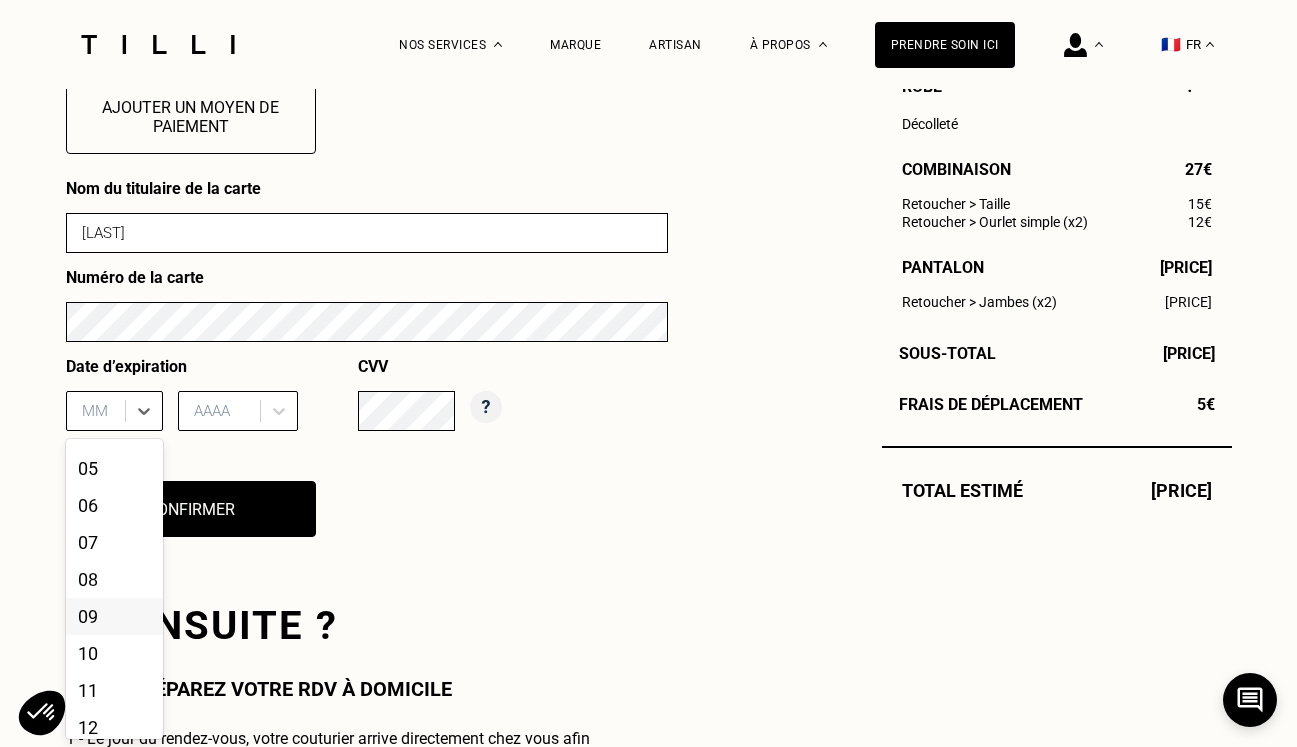 click on "09" at bounding box center [114, 616] 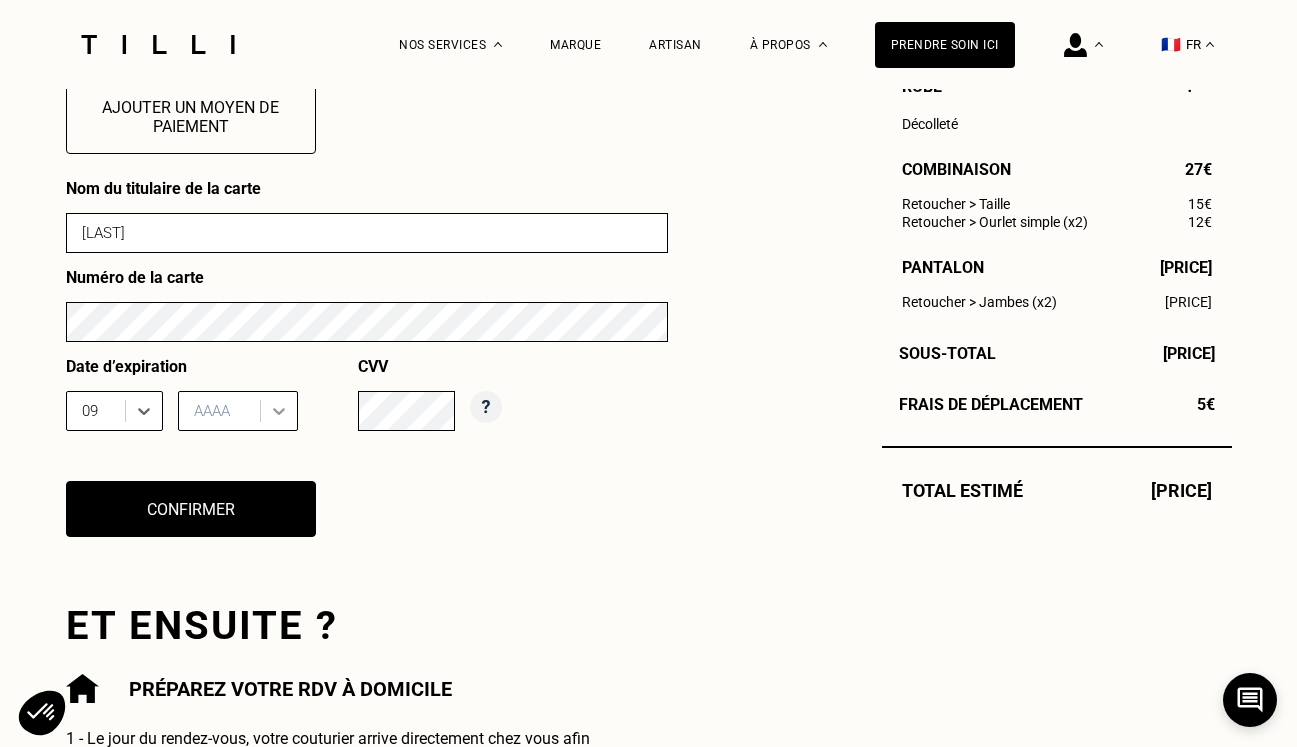 click 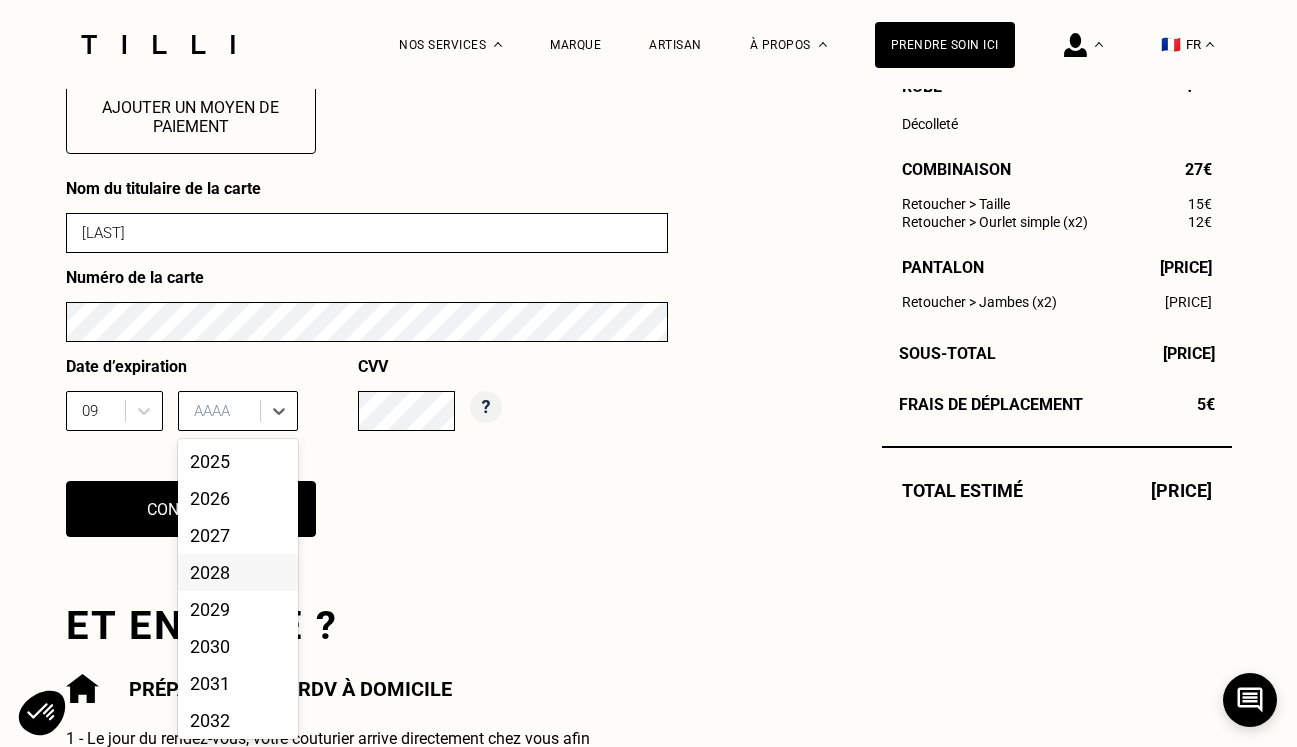click on "2028" at bounding box center [238, 572] 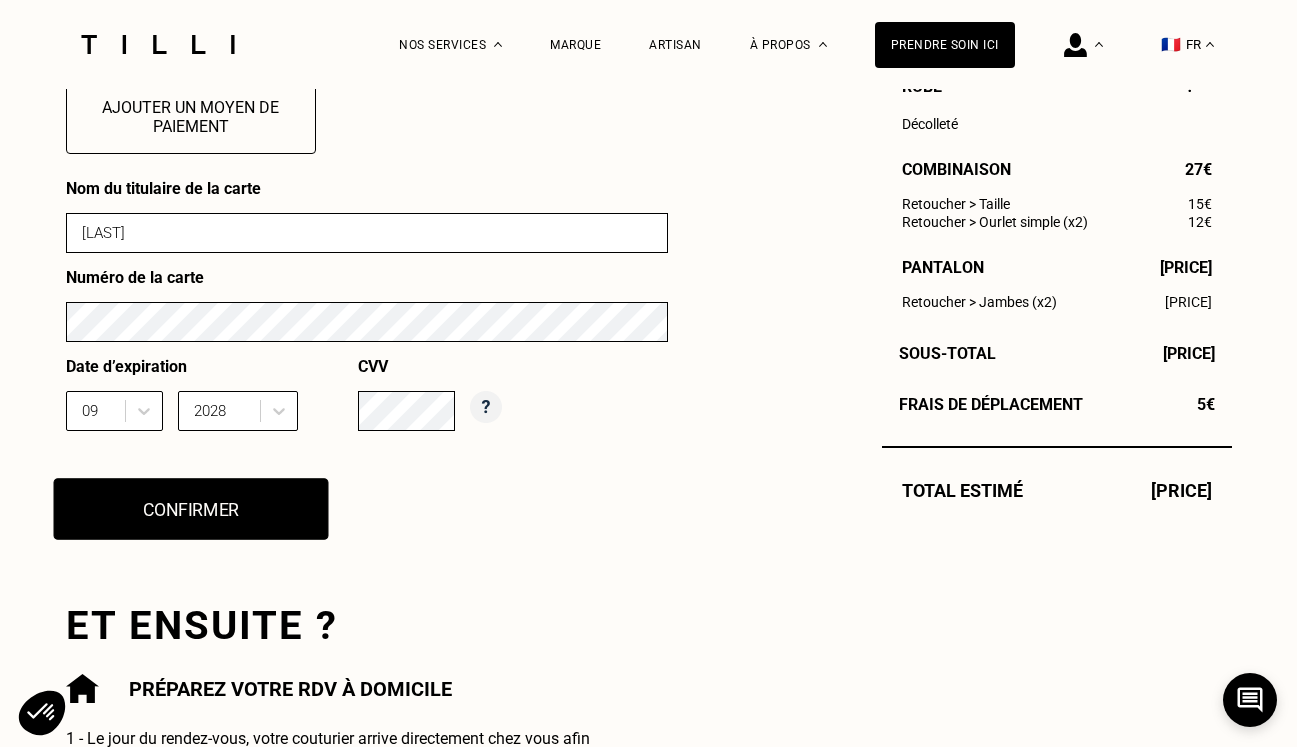 click on "Confirmer" at bounding box center [190, 509] 